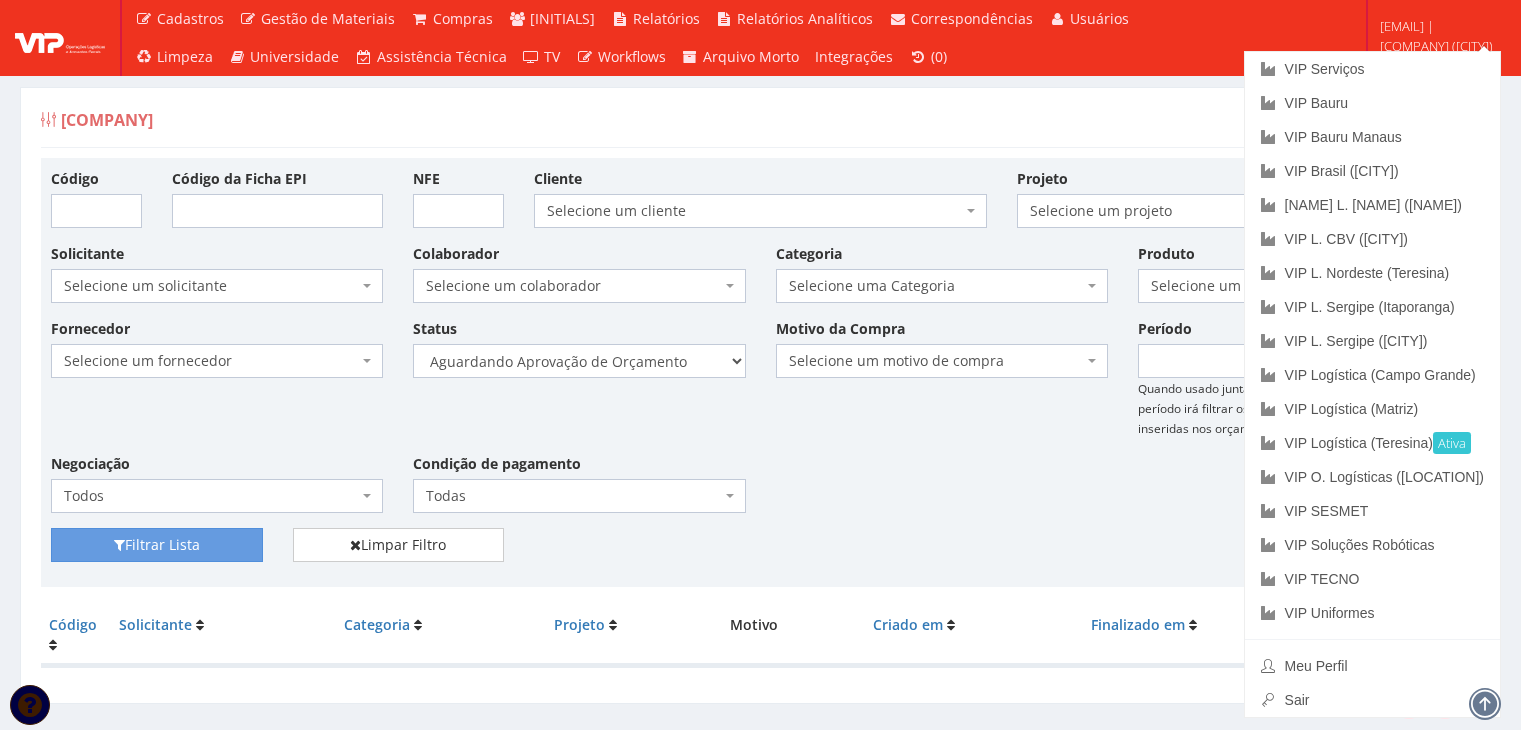 scroll, scrollTop: 0, scrollLeft: 0, axis: both 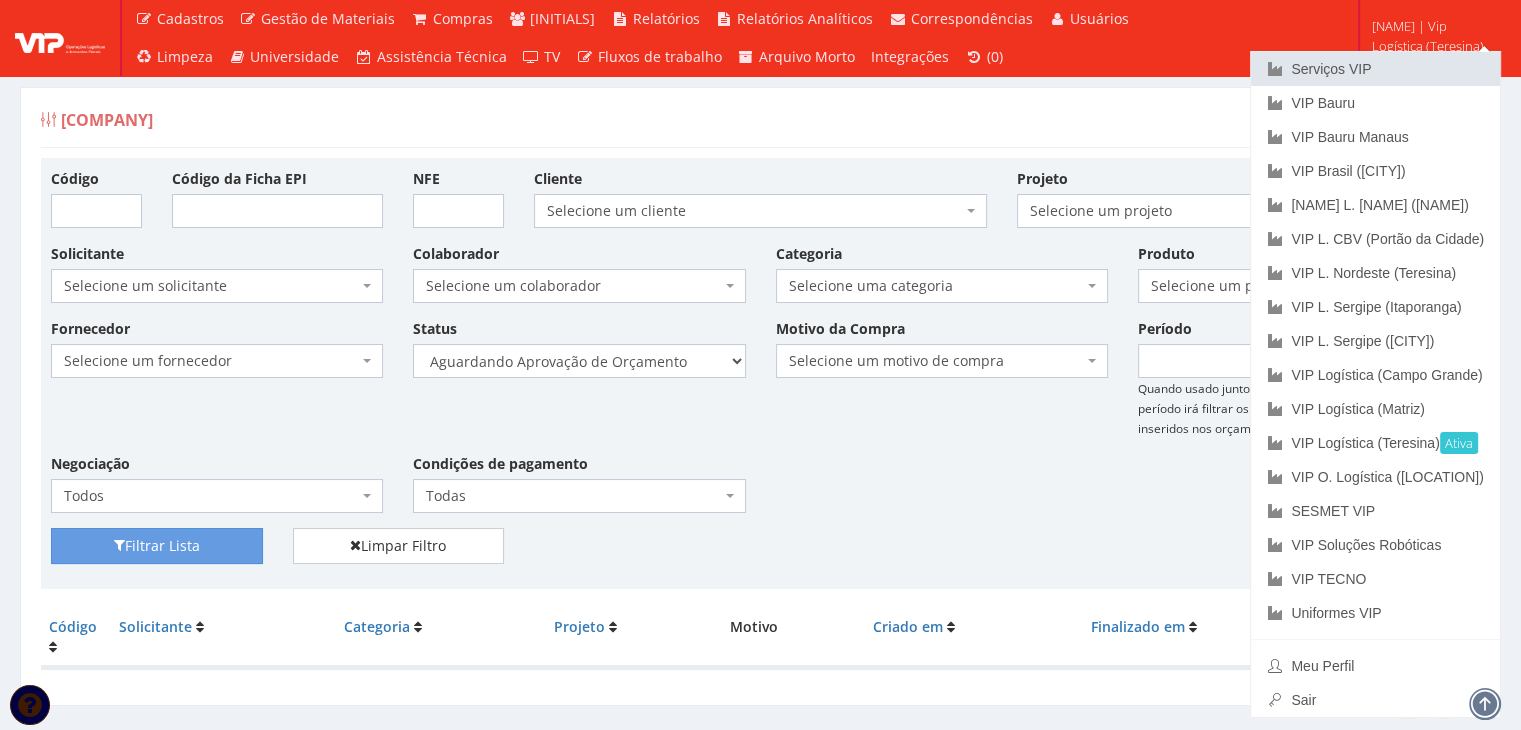 click on "Serviços VIP" at bounding box center (1331, 69) 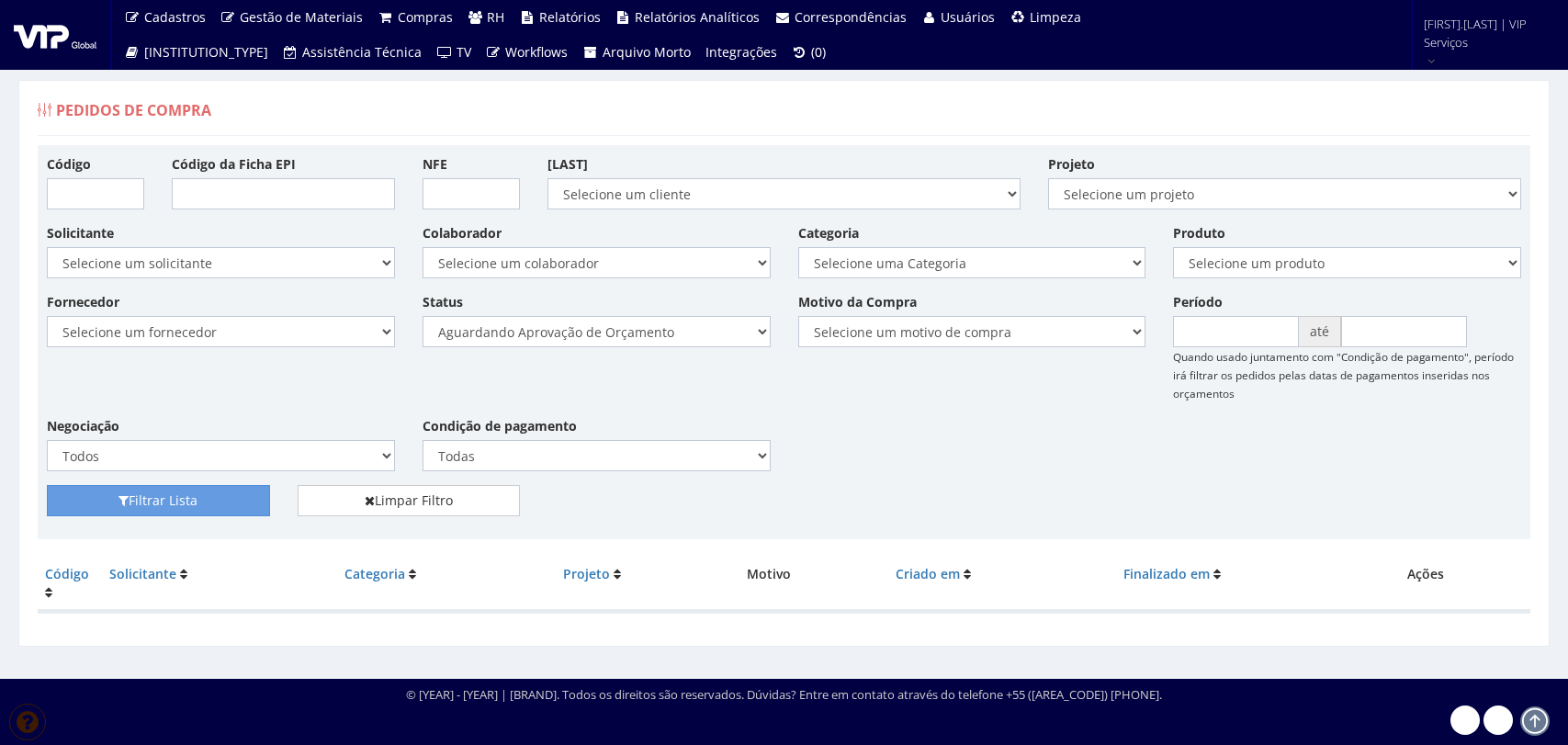 scroll, scrollTop: 0, scrollLeft: 0, axis: both 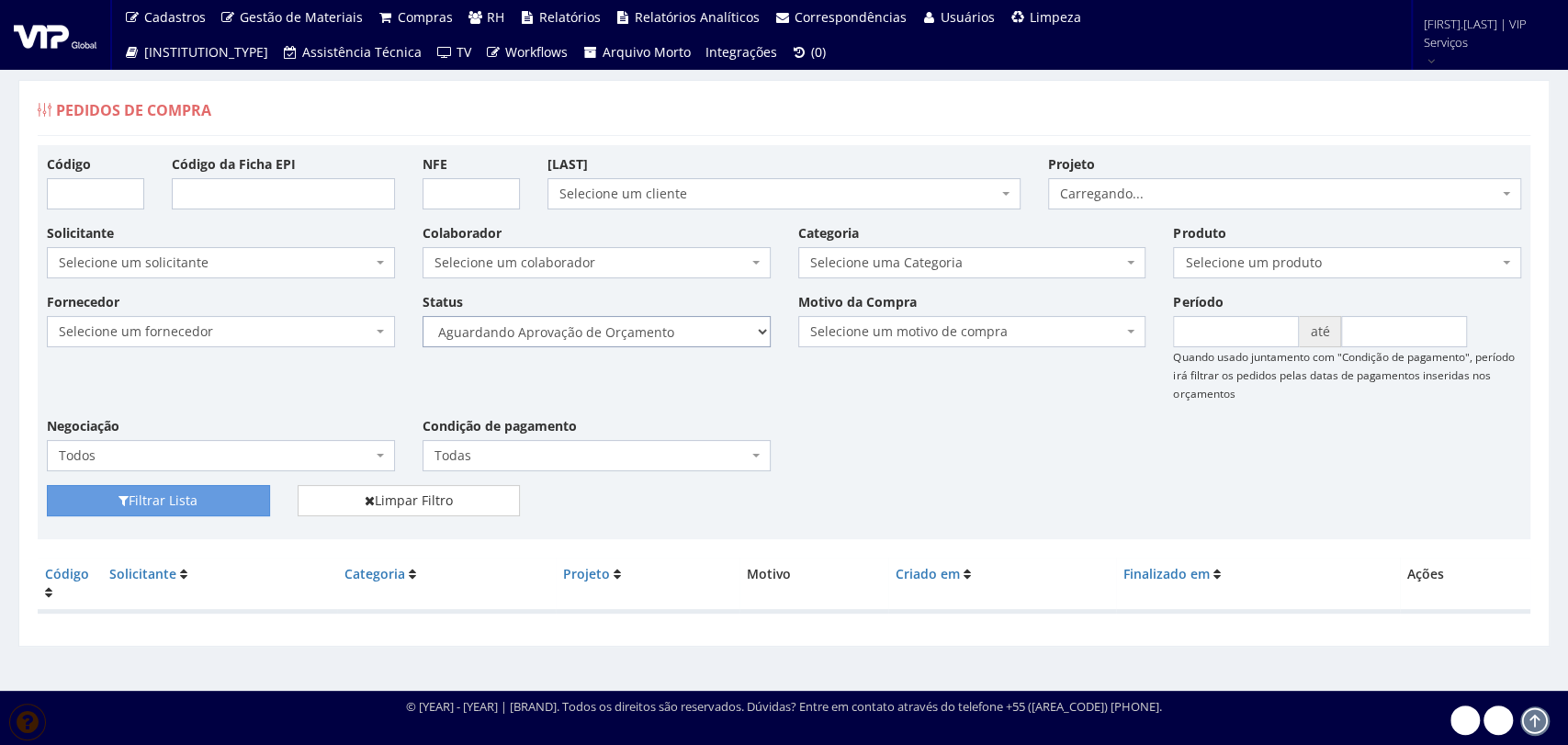 click on "Selecione um status Cancelado Aguardando Aprovação Diretoria Pedido Aprovado Aguardando Aprovação de Orçamento Orçamento Aprovado Compra Efetuada Entrega Efetuada Entrega Registrada" at bounding box center [596, 332] 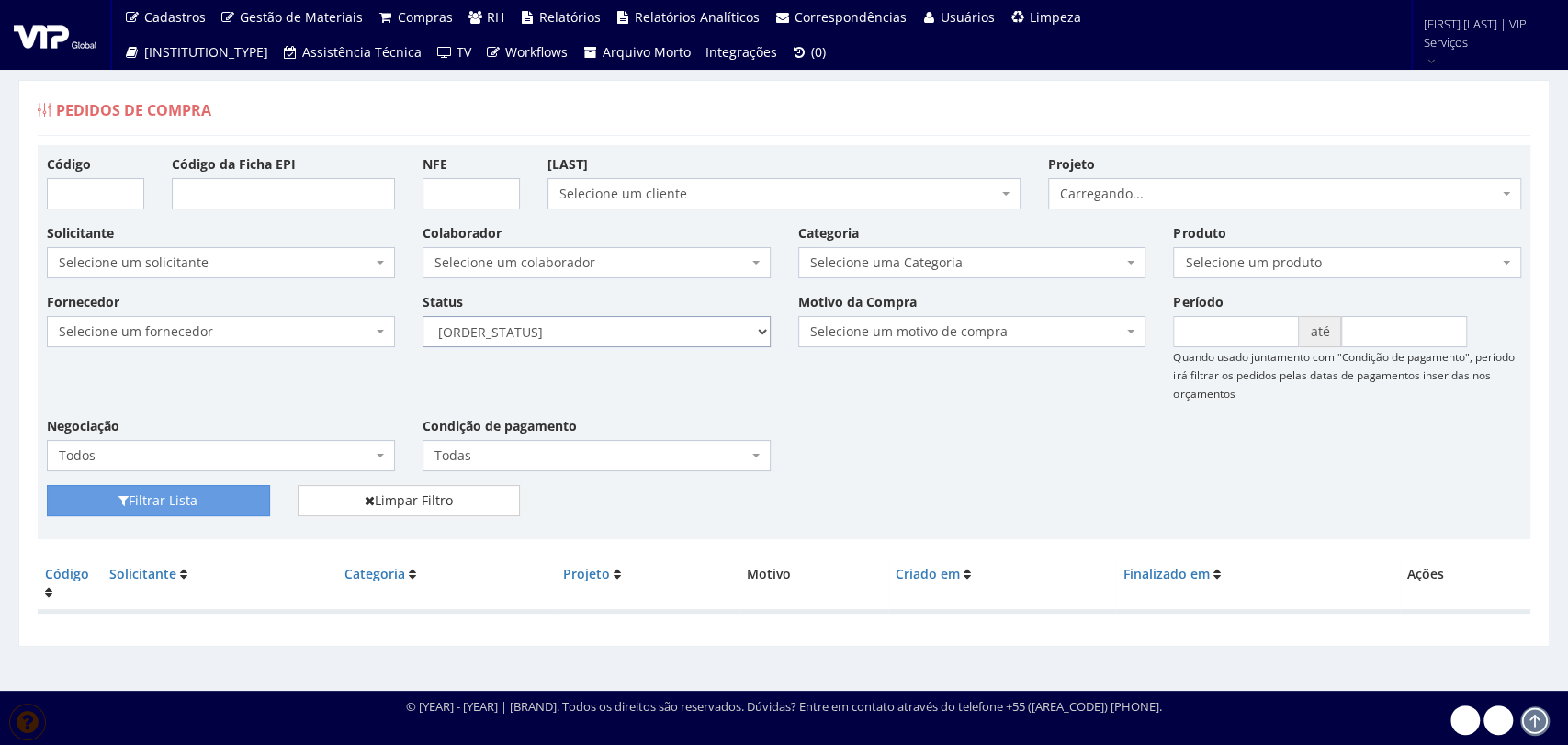 click on "Selecione um status Cancelado Aguardando Aprovação Diretoria Pedido Aprovado Aguardando Aprovação de Orçamento Orçamento Aprovado Compra Efetuada Entrega Efetuada Entrega Registrada" at bounding box center [596, 332] 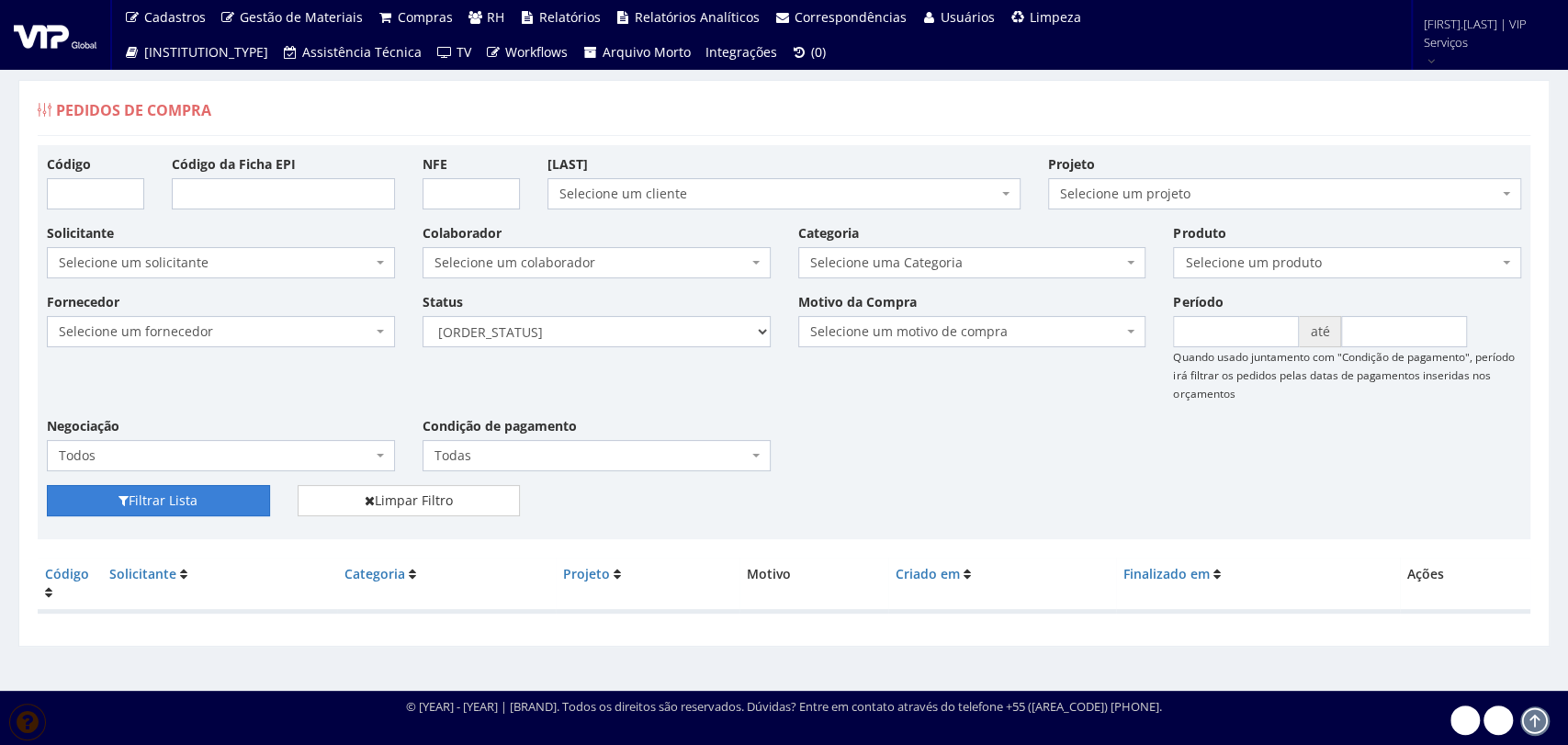 click on "Filtrar Lista" at bounding box center [158, 501] 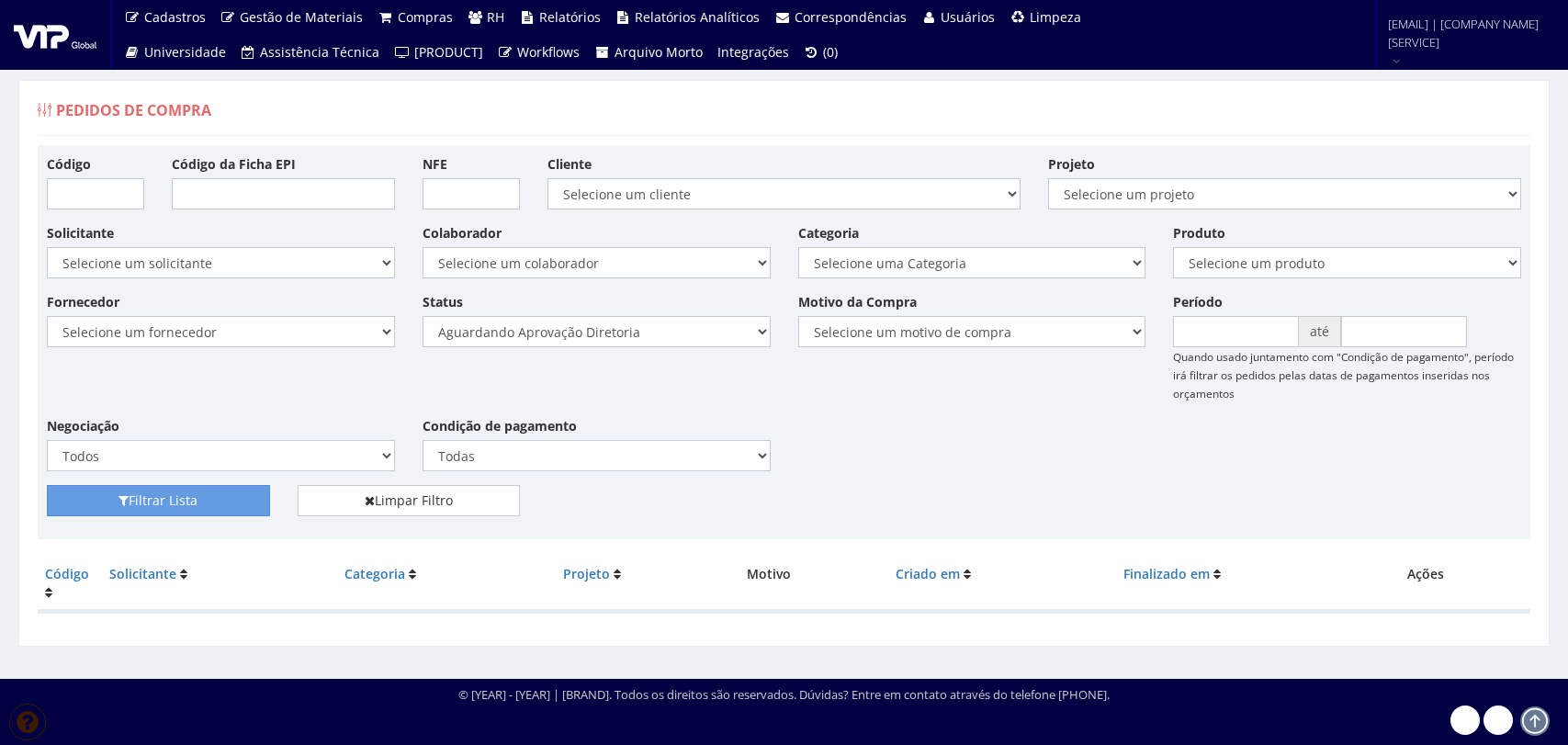 scroll, scrollTop: 0, scrollLeft: 0, axis: both 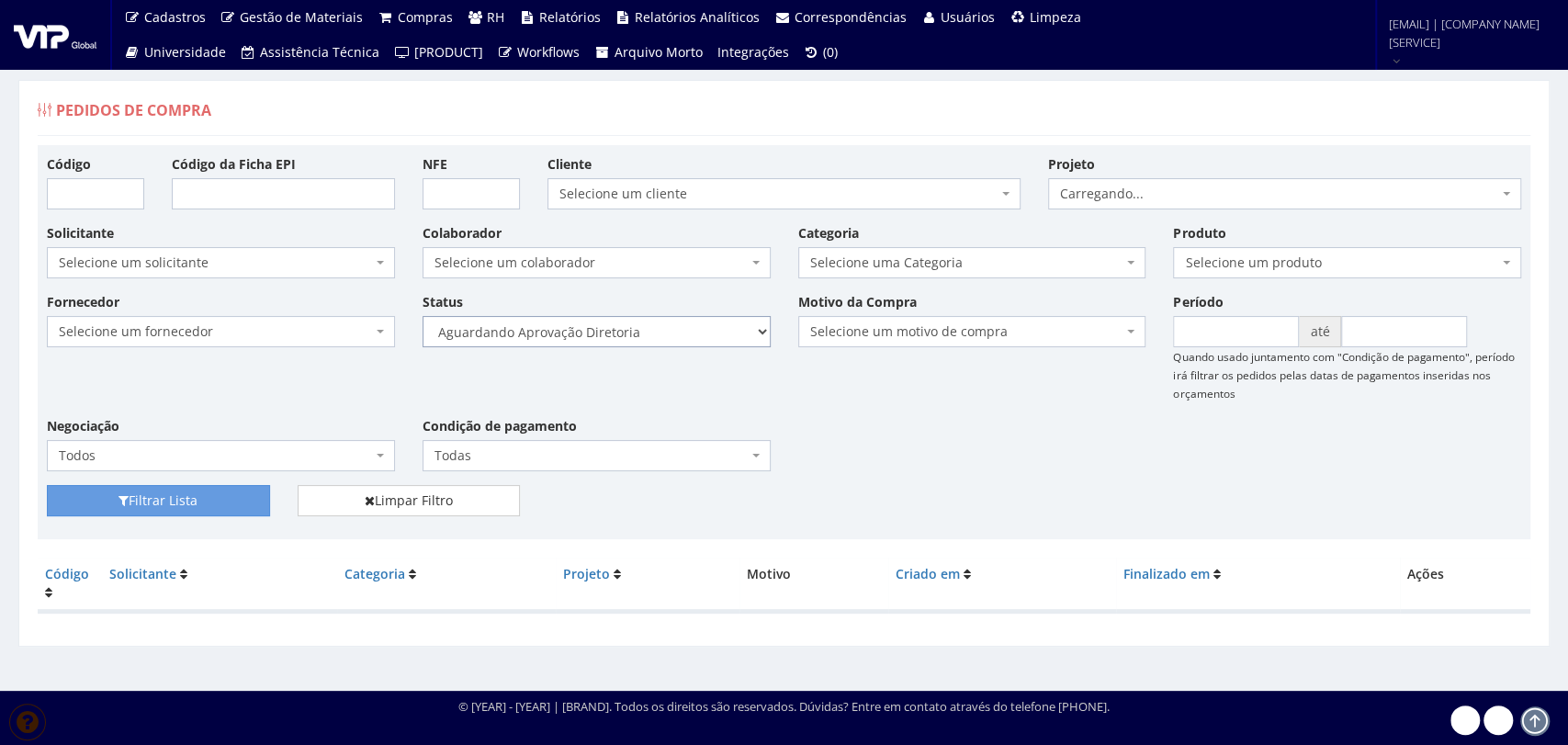 click on "Selecione um status Cancelado Aguardando Aprovação Diretoria Pedido Aprovado Aguardando Aprovação de Orçamento Orçamento Aprovado Compra Efetuada Entrega Efetuada Entrega Registrada" at bounding box center (596, 332) 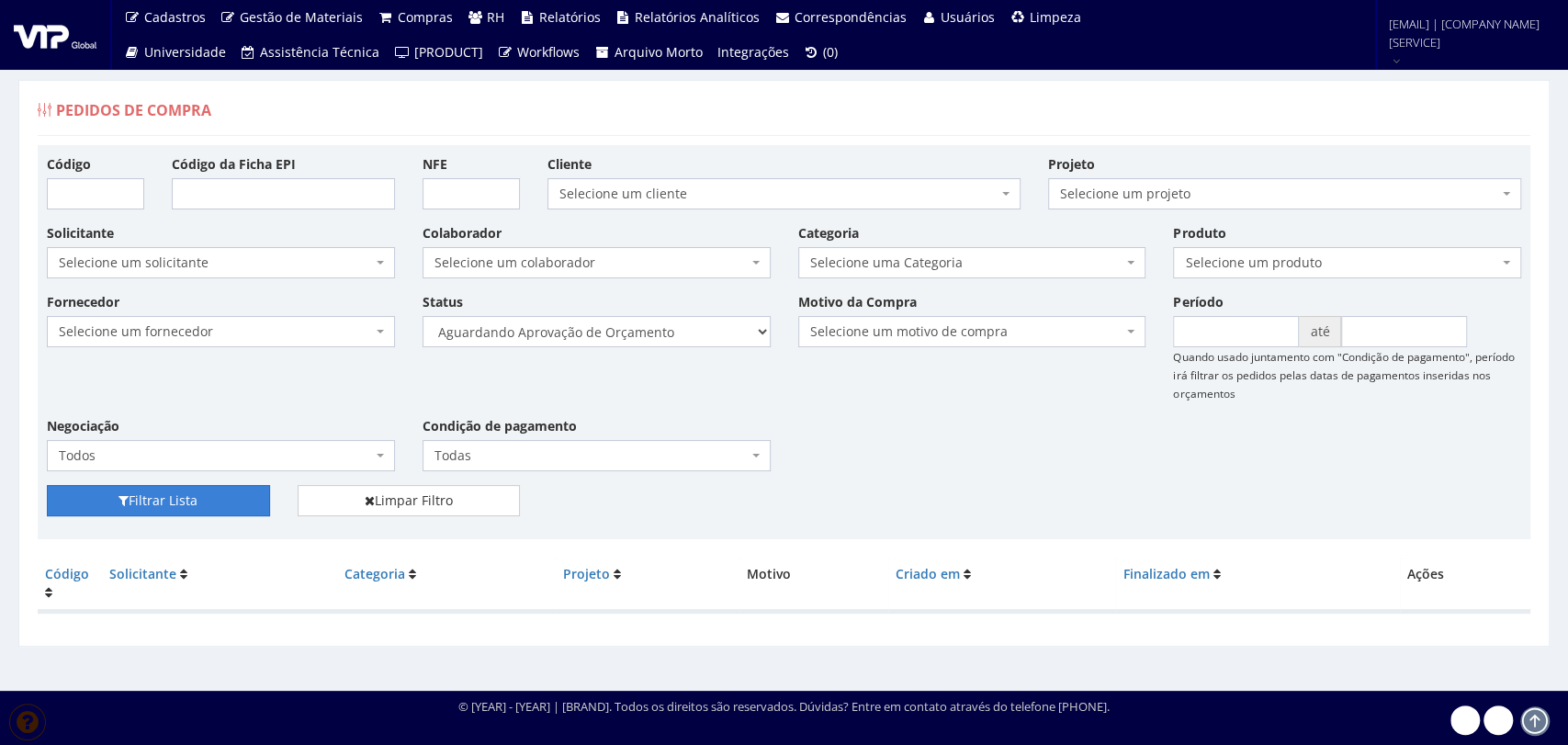 click on "Filtrar Lista" at bounding box center (158, 501) 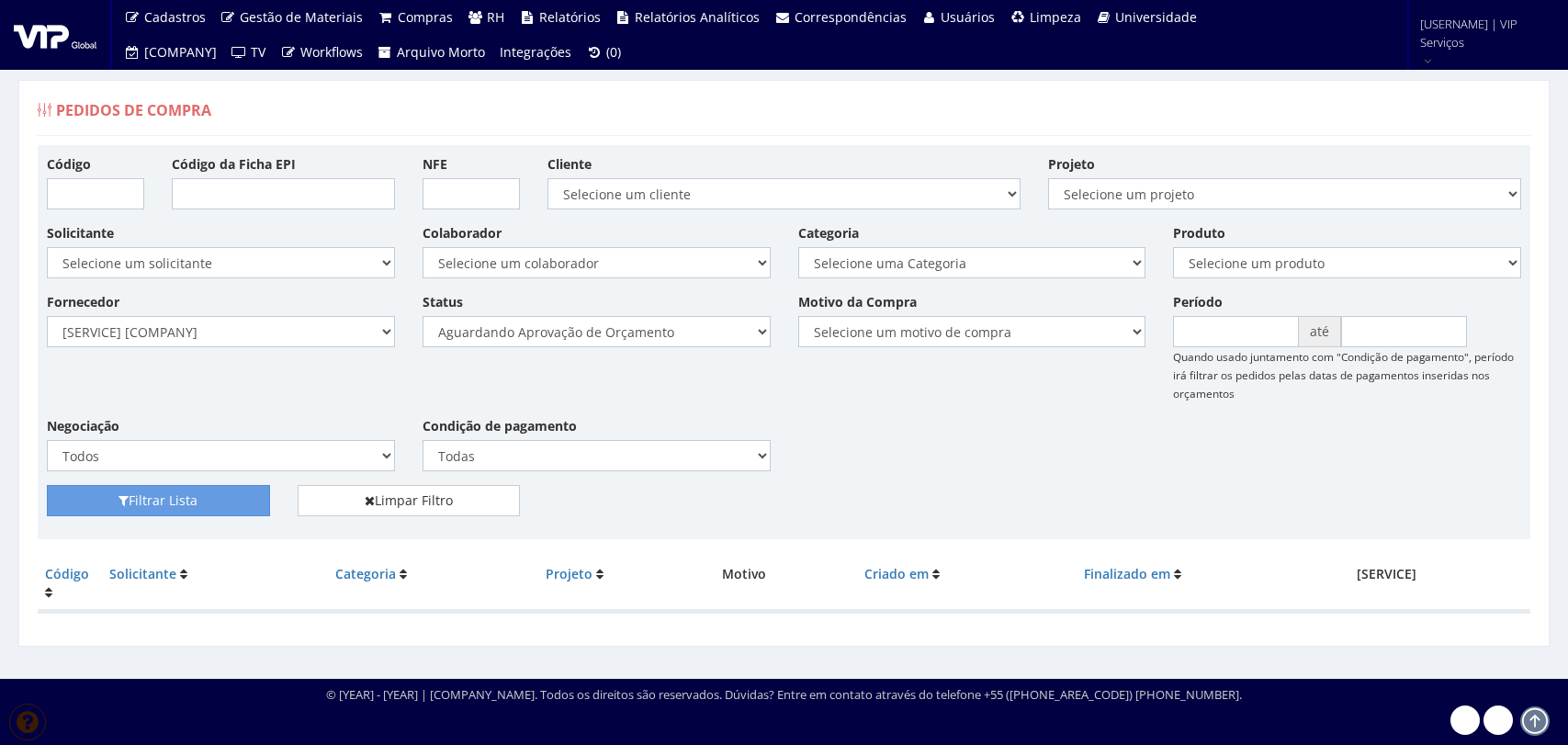 scroll, scrollTop: 0, scrollLeft: 0, axis: both 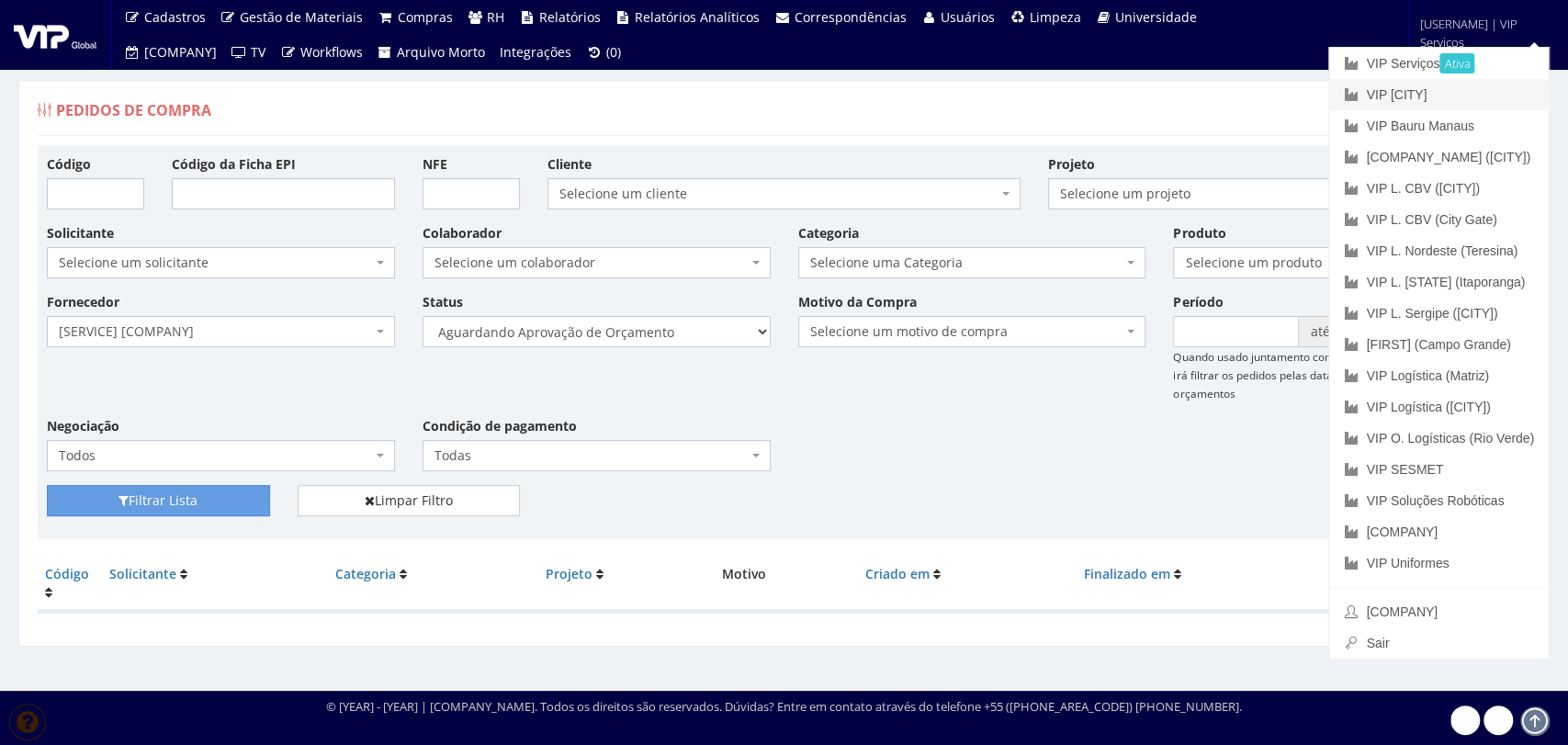 click on "[COMPANY_NAME] [LOCATION_NAME]" at bounding box center [1438, 95] 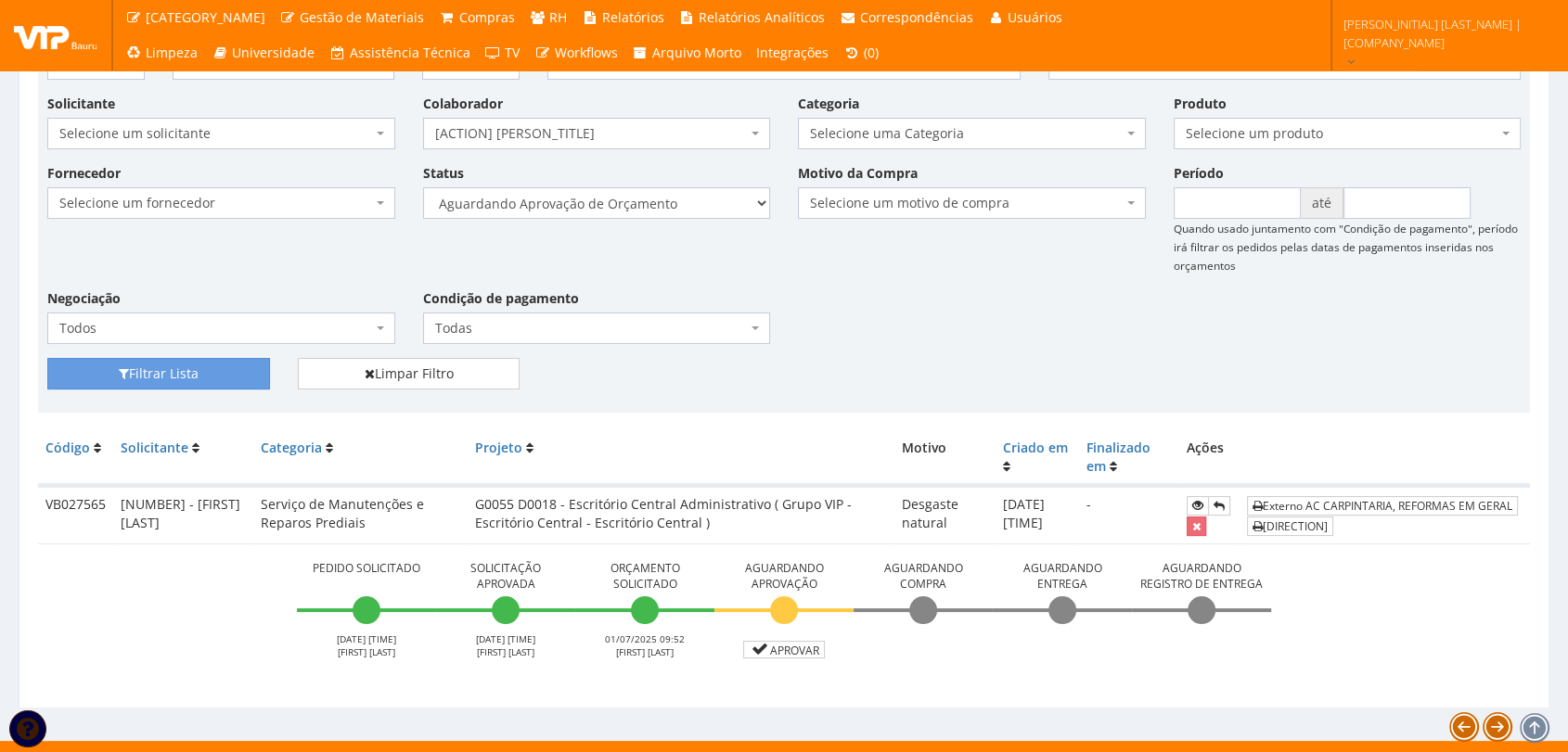 scroll, scrollTop: 149, scrollLeft: 0, axis: vertical 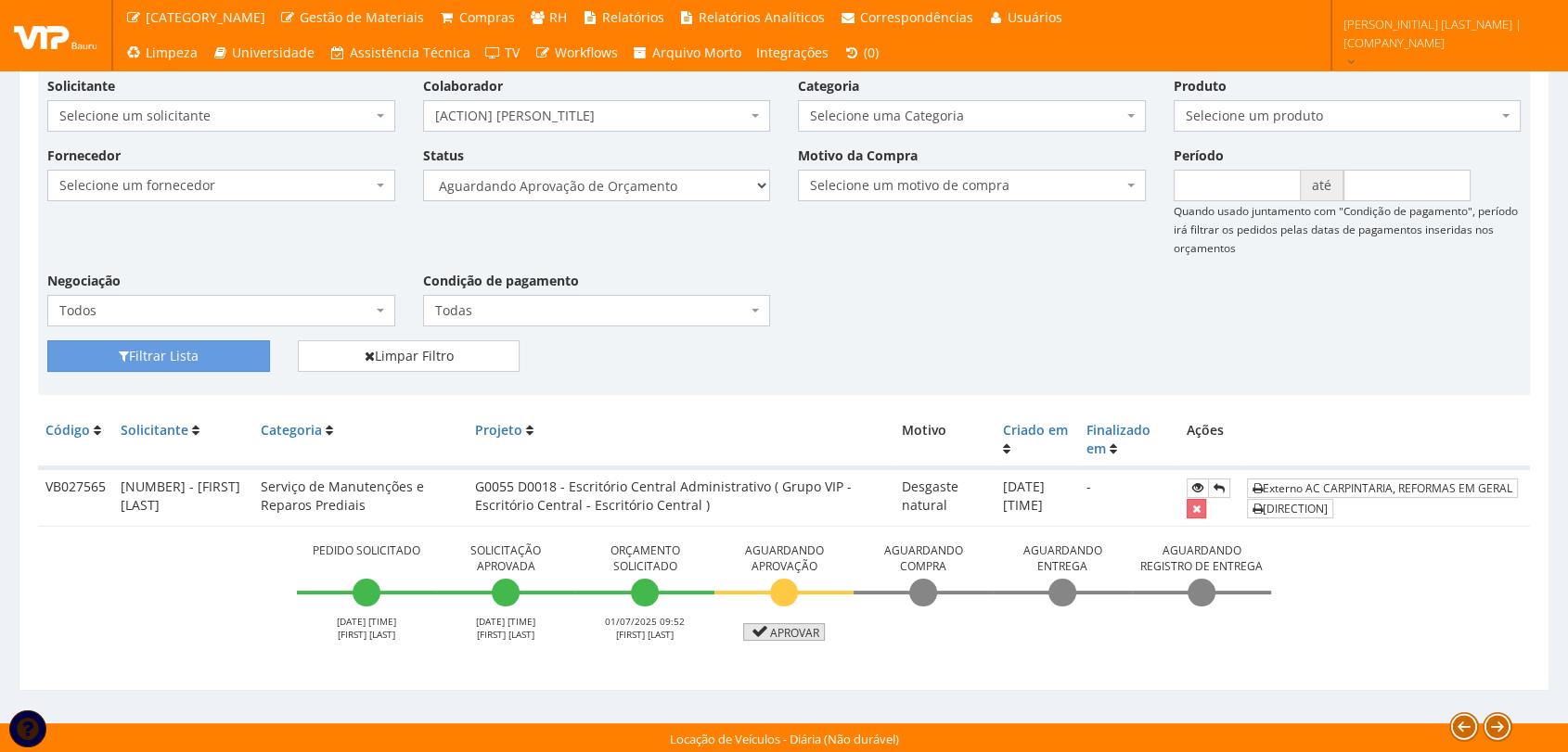 click on "Aprovar" at bounding box center [784, 631] 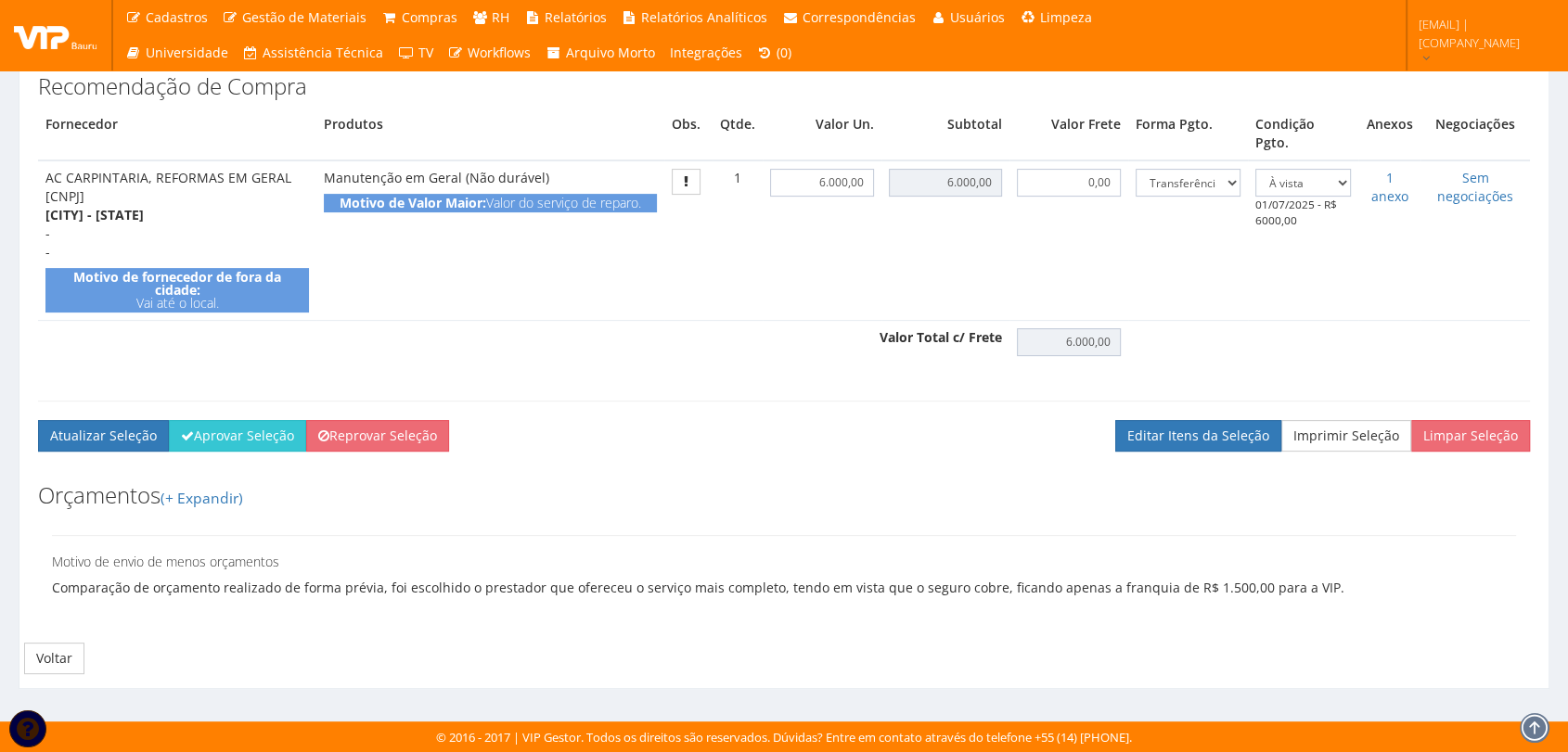 scroll, scrollTop: 472, scrollLeft: 0, axis: vertical 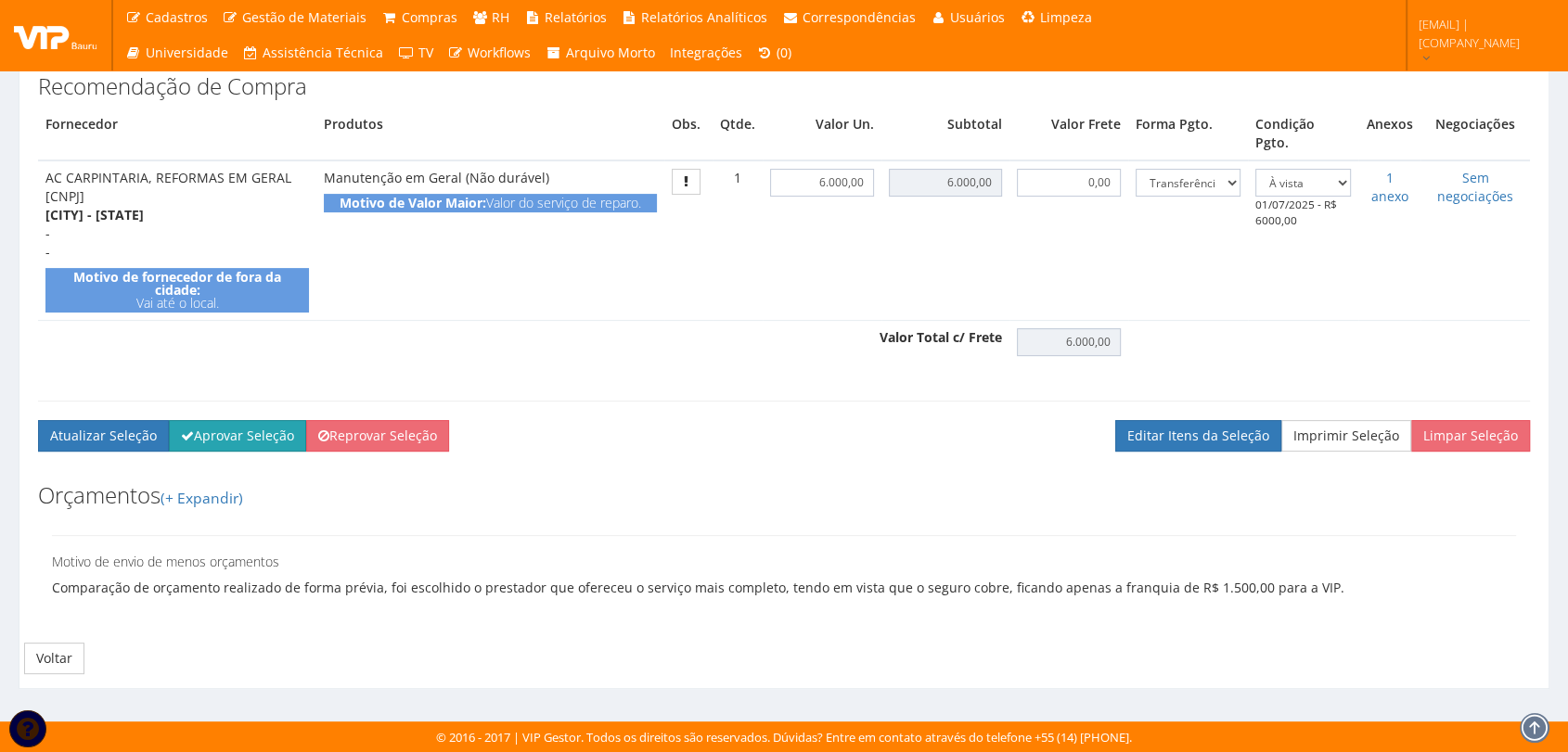 click on "Aprovar Seleção" at bounding box center (238, 436) 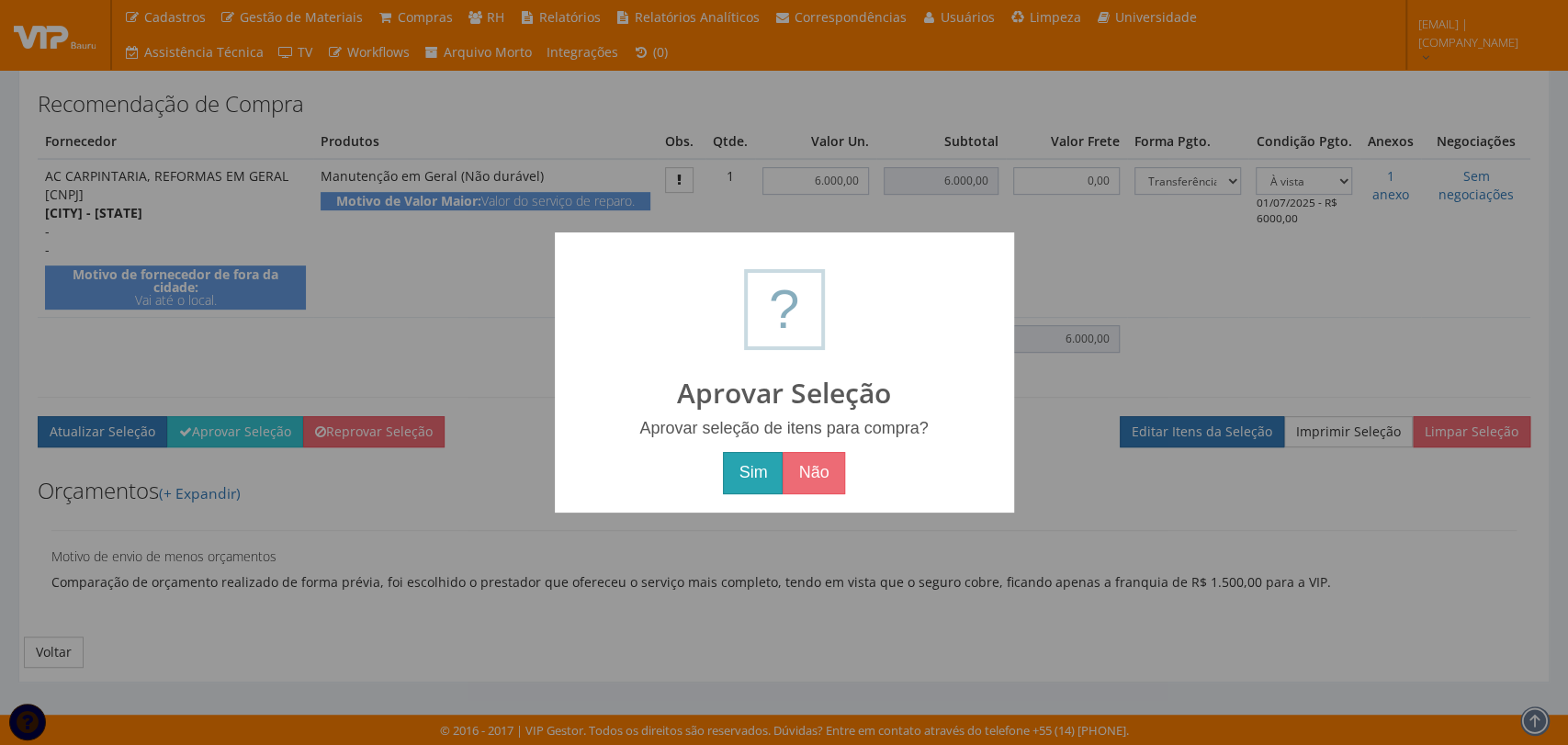 click on "Sim" at bounding box center (752, 473) 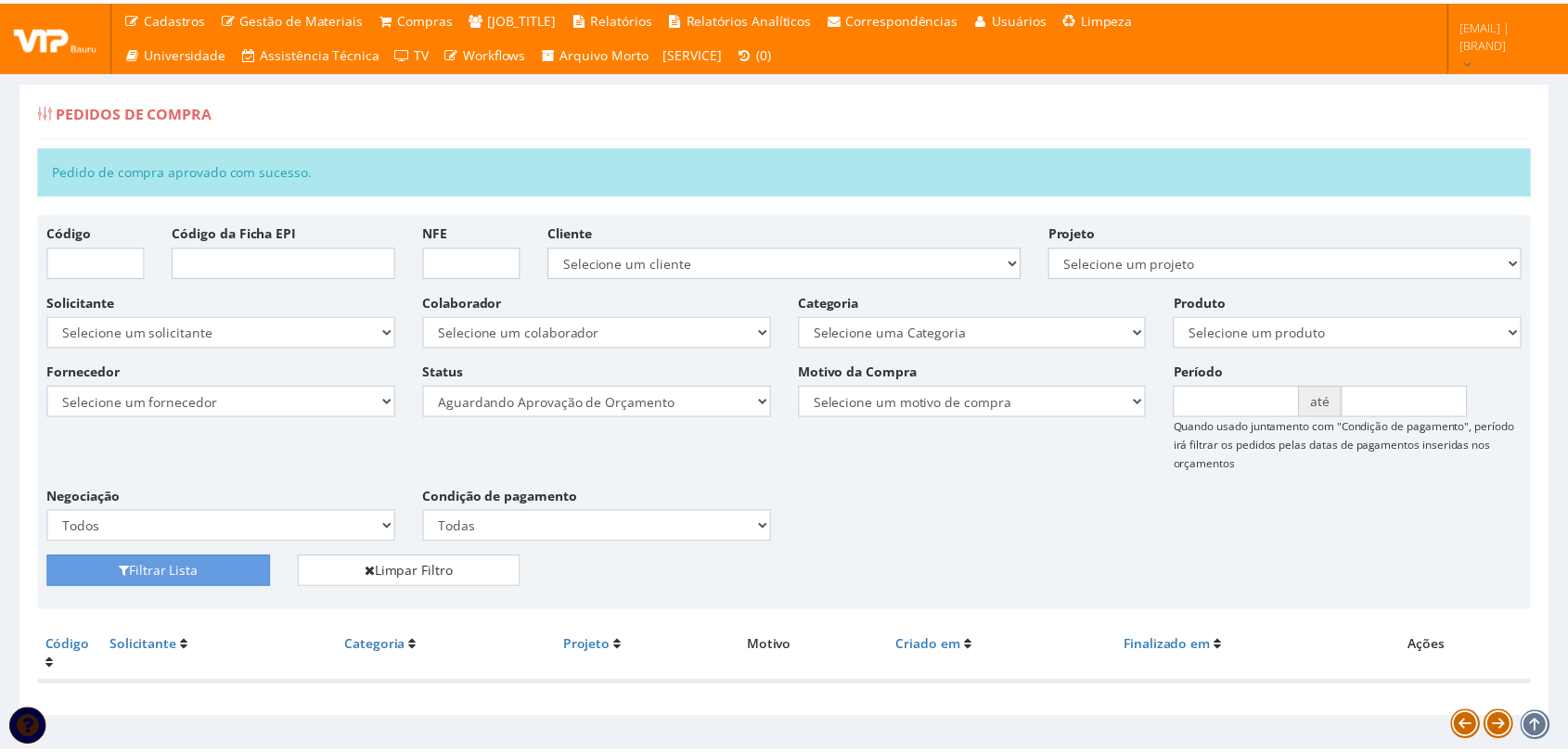 scroll, scrollTop: 0, scrollLeft: 0, axis: both 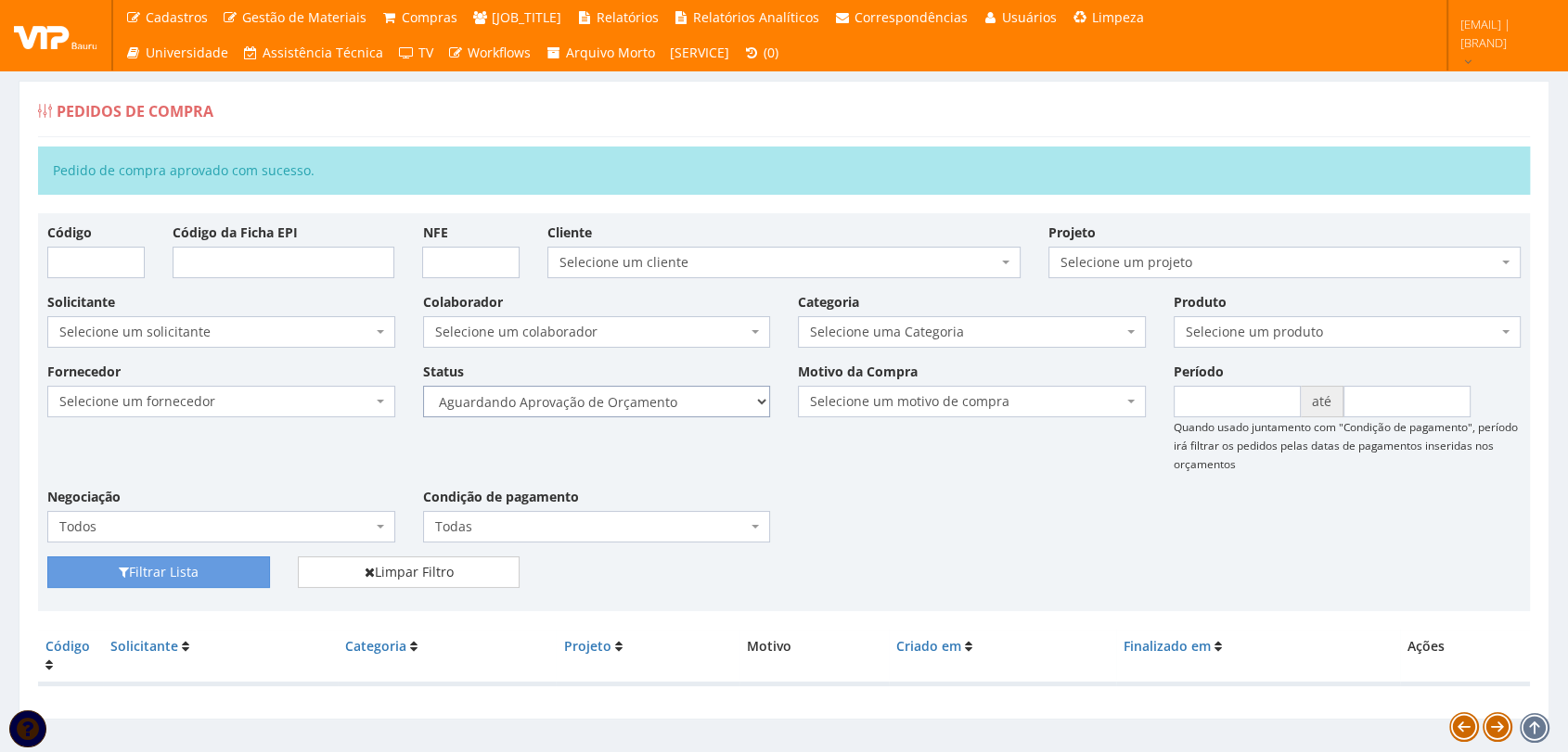 click on "Selecione um status Cancelado Aguardando Aprovação Diretoria Pedido Aprovado Aguardando Aprovação de Orçamento Orçamento Aprovado Compra Efetuada Entrega Efetuada Entrega Registrada" at bounding box center [597, 401] 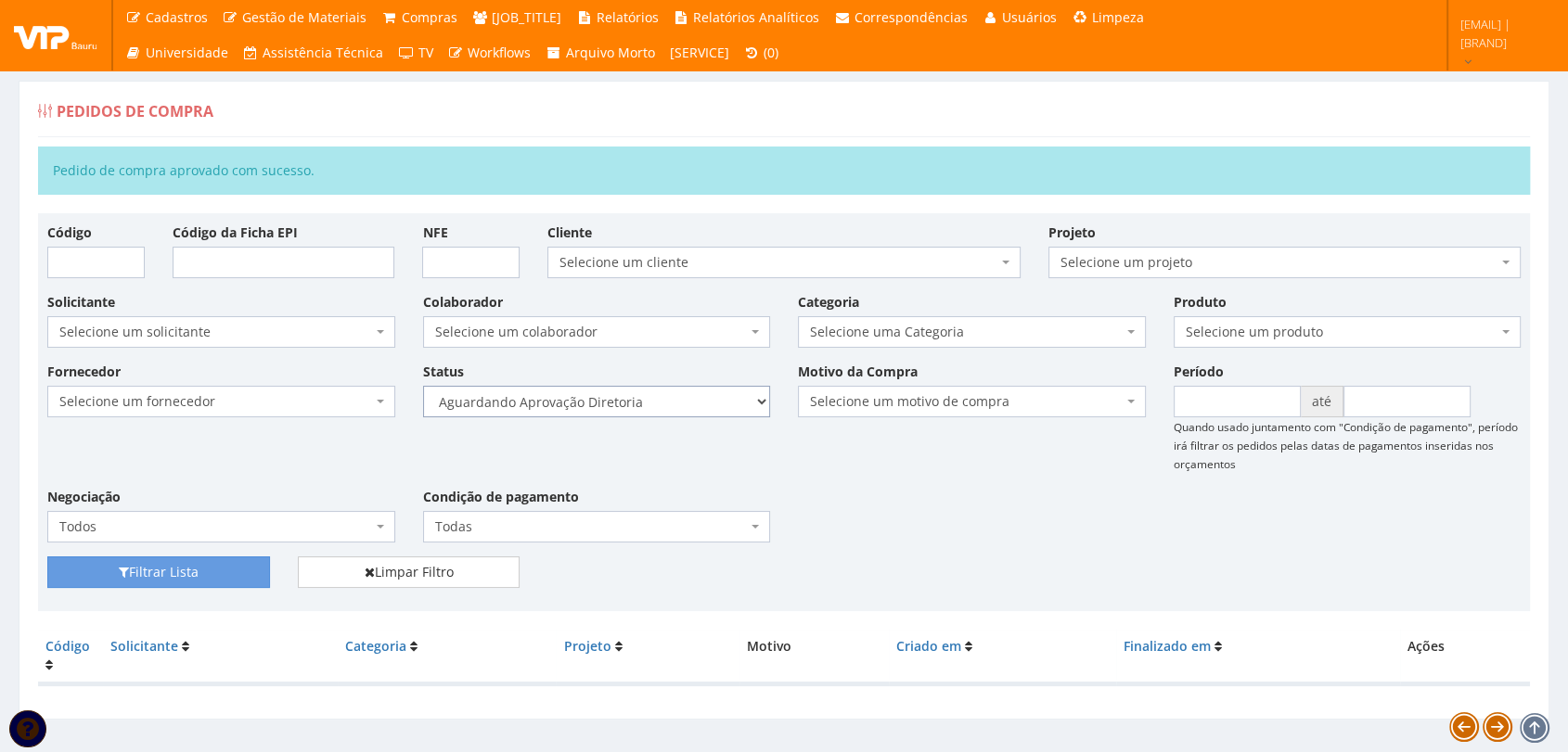 click on "Selecione um status Cancelado Aguardando Aprovação Diretoria Pedido Aprovado Aguardando Aprovação de Orçamento Orçamento Aprovado Compra Efetuada Entrega Efetuada Entrega Registrada" at bounding box center (597, 401) 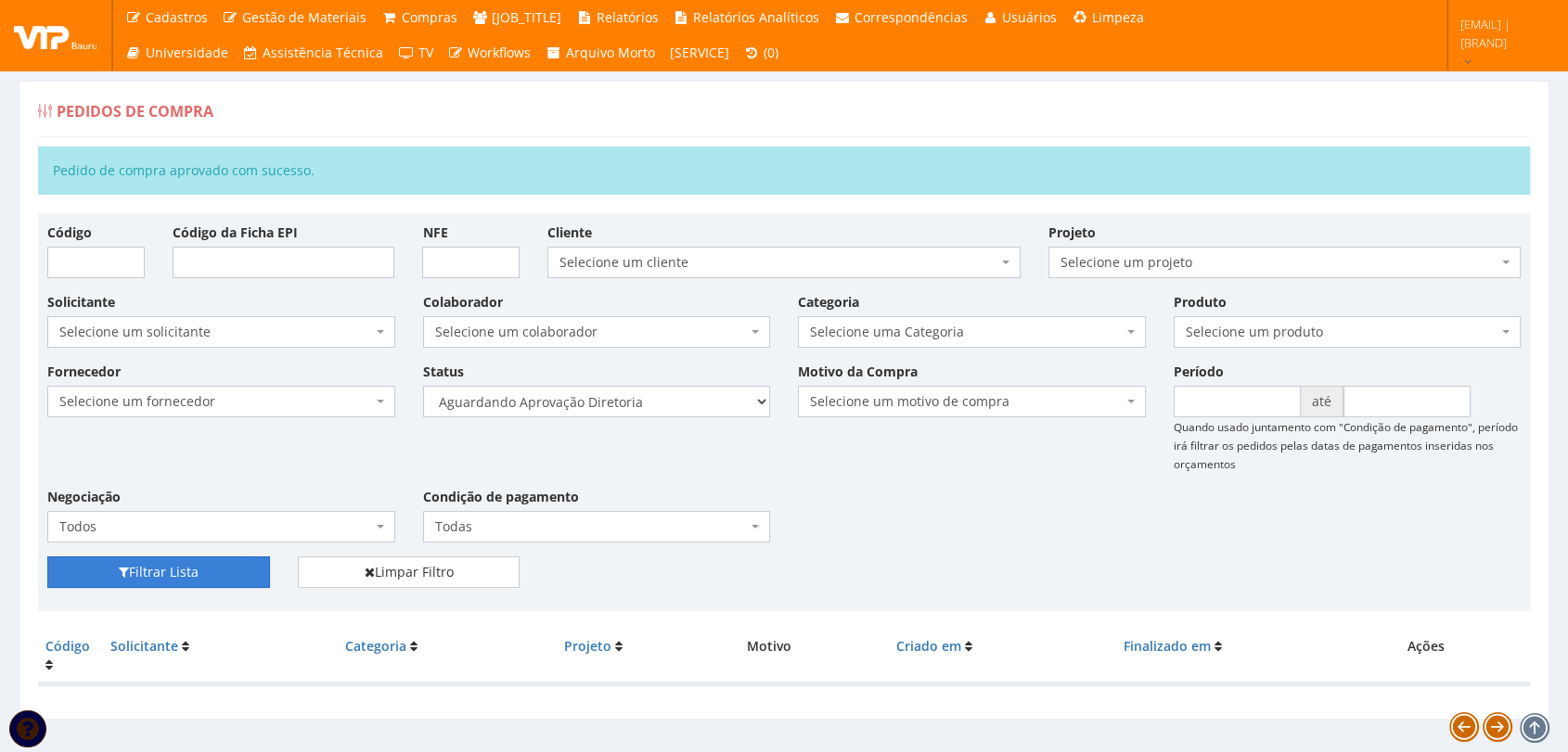 click on "Filtrar Lista" at bounding box center (159, 572) 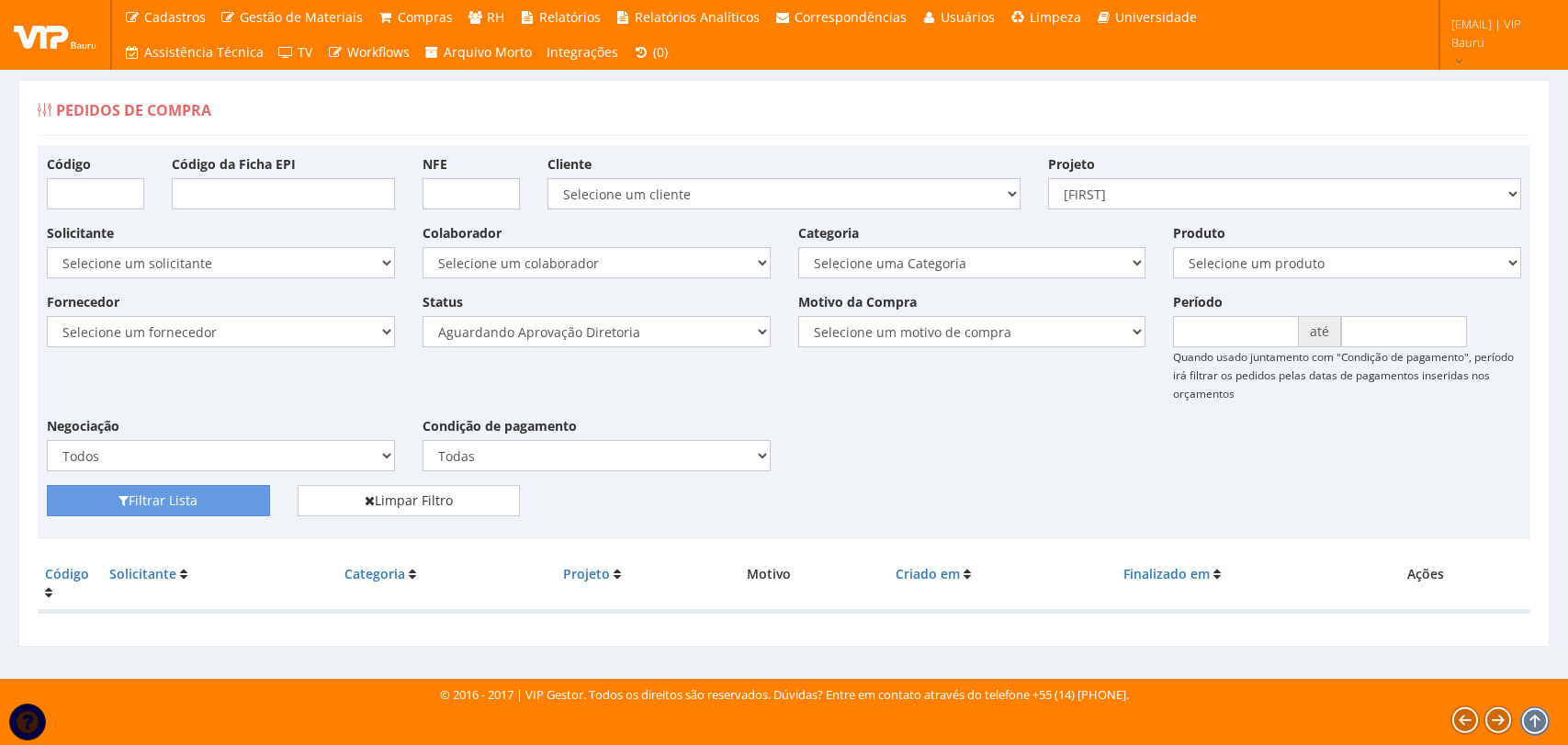 scroll, scrollTop: 0, scrollLeft: 0, axis: both 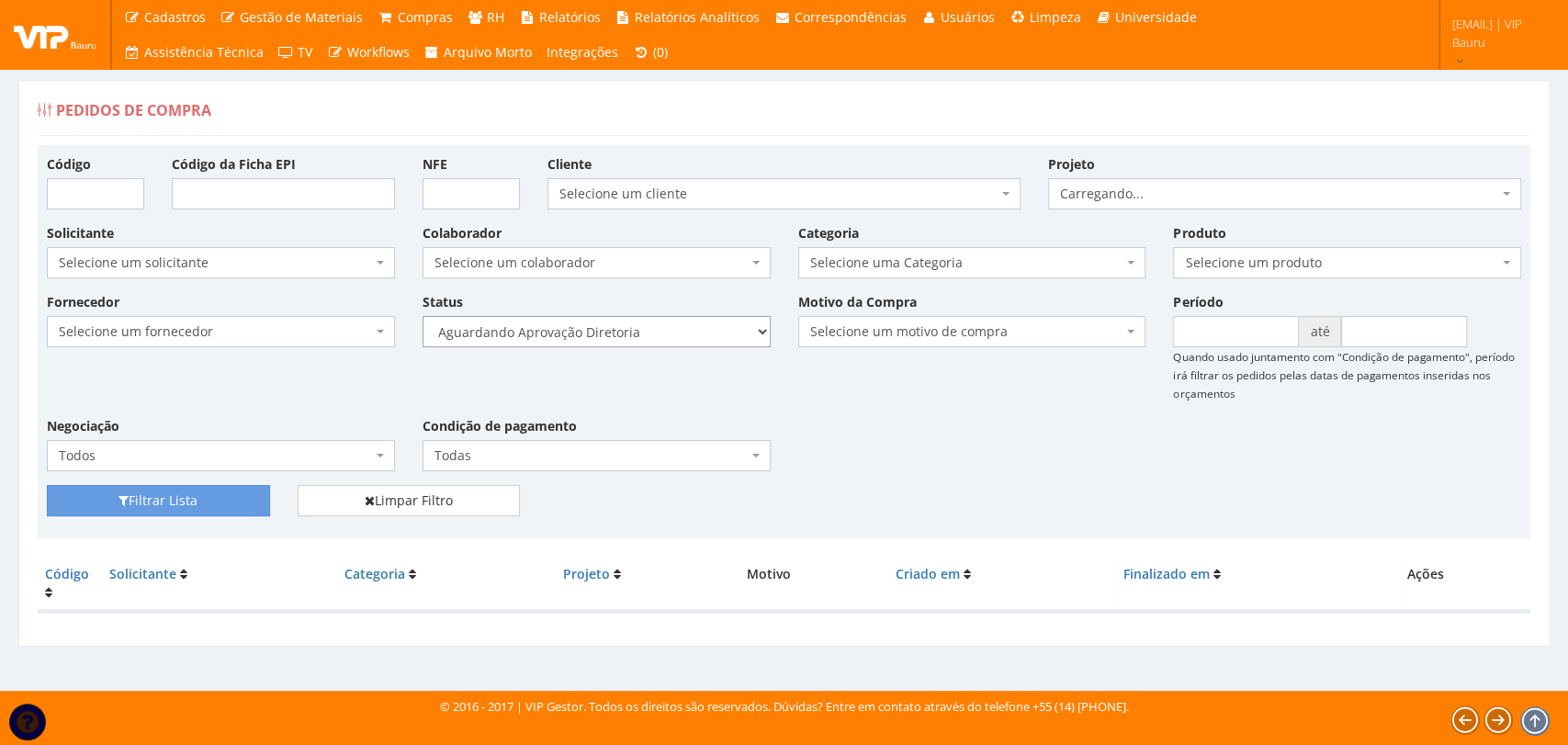 click on "Selecione um status Cancelado Aguardando Aprovação Diretoria Pedido Aprovado Aguardando Aprovação de Orçamento Orçamento Aprovado Compra Efetuada Entrega Efetuada Entrega Registrada" at bounding box center (596, 332) 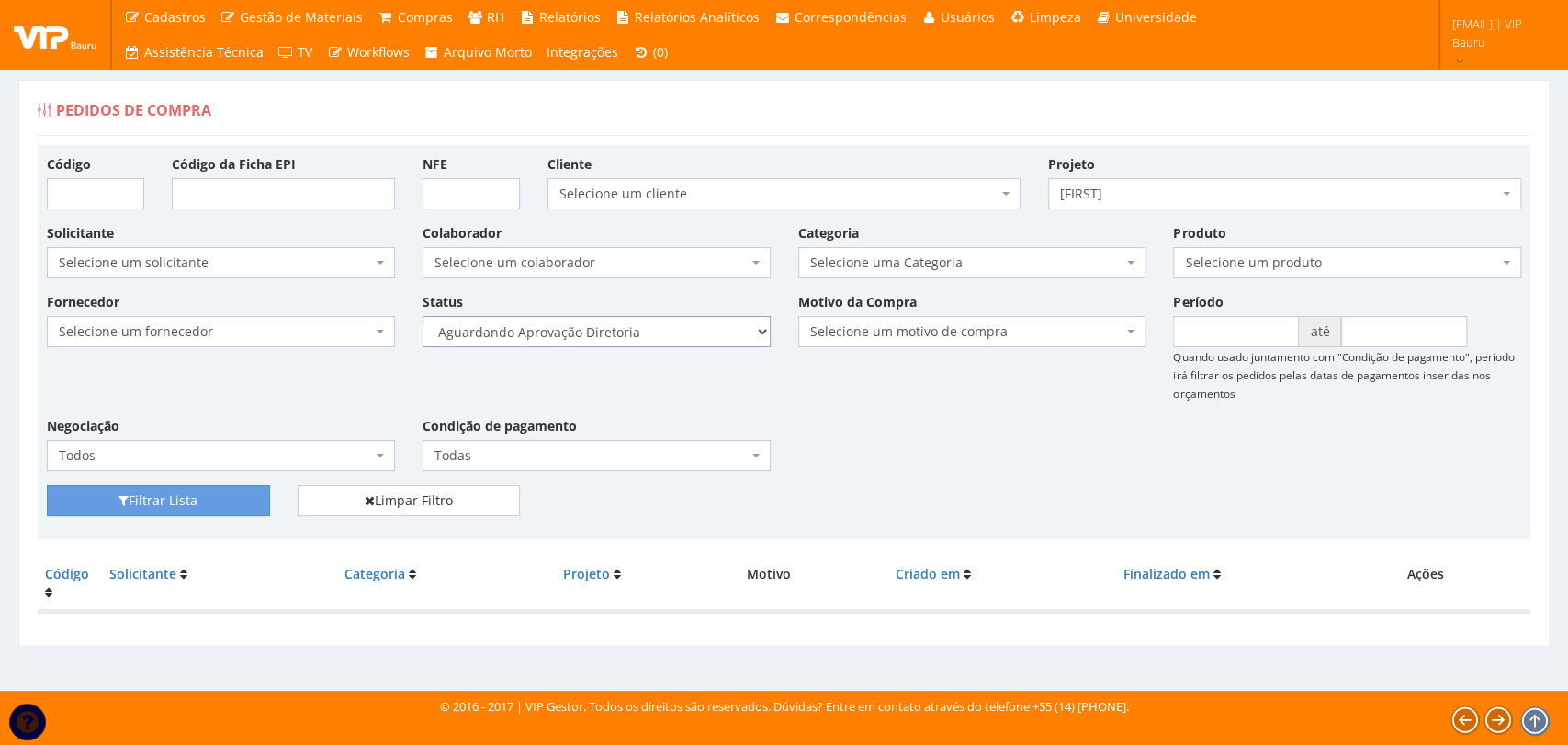 select on "4" 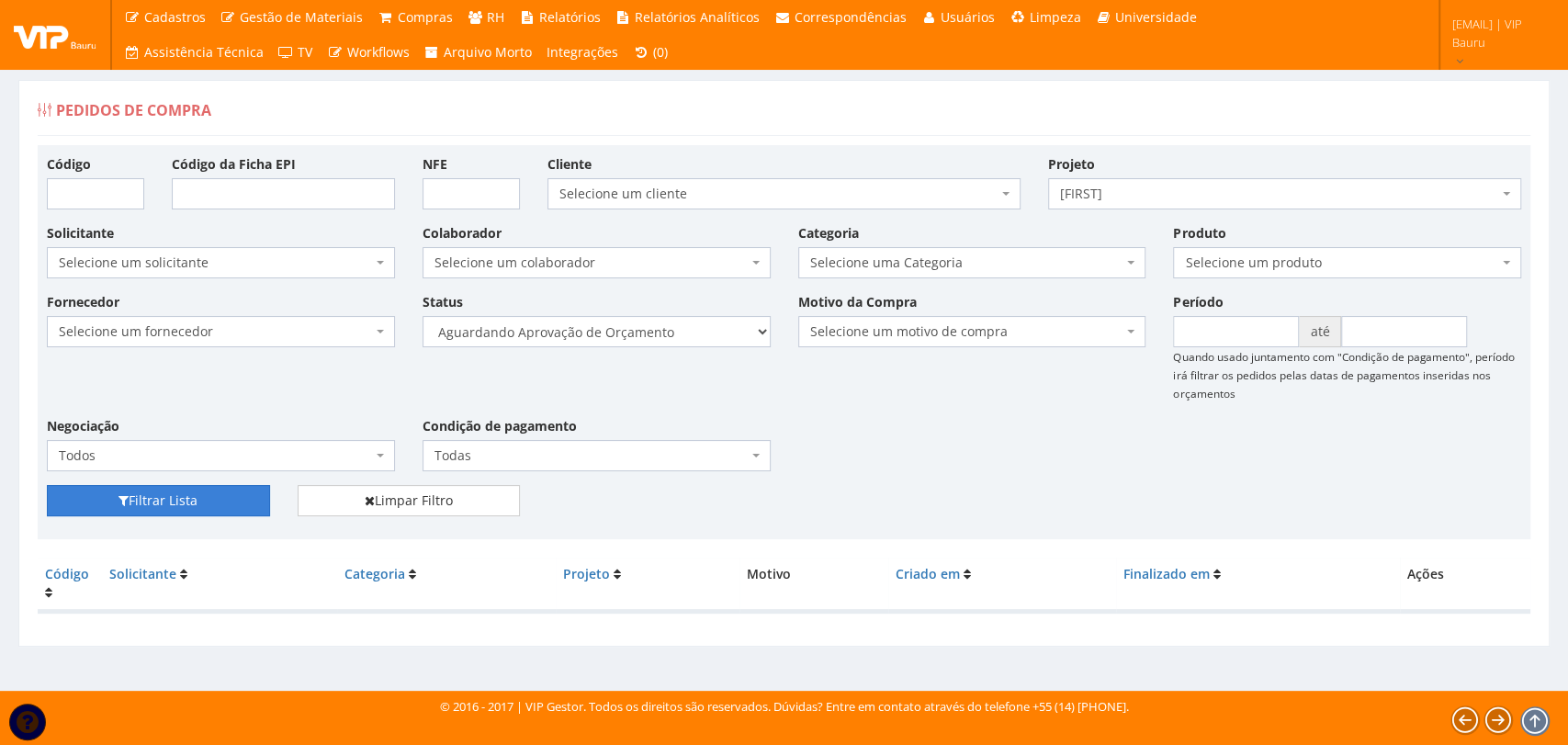 drag, startPoint x: 242, startPoint y: 492, endPoint x: 558, endPoint y: 446, distance: 319.3305 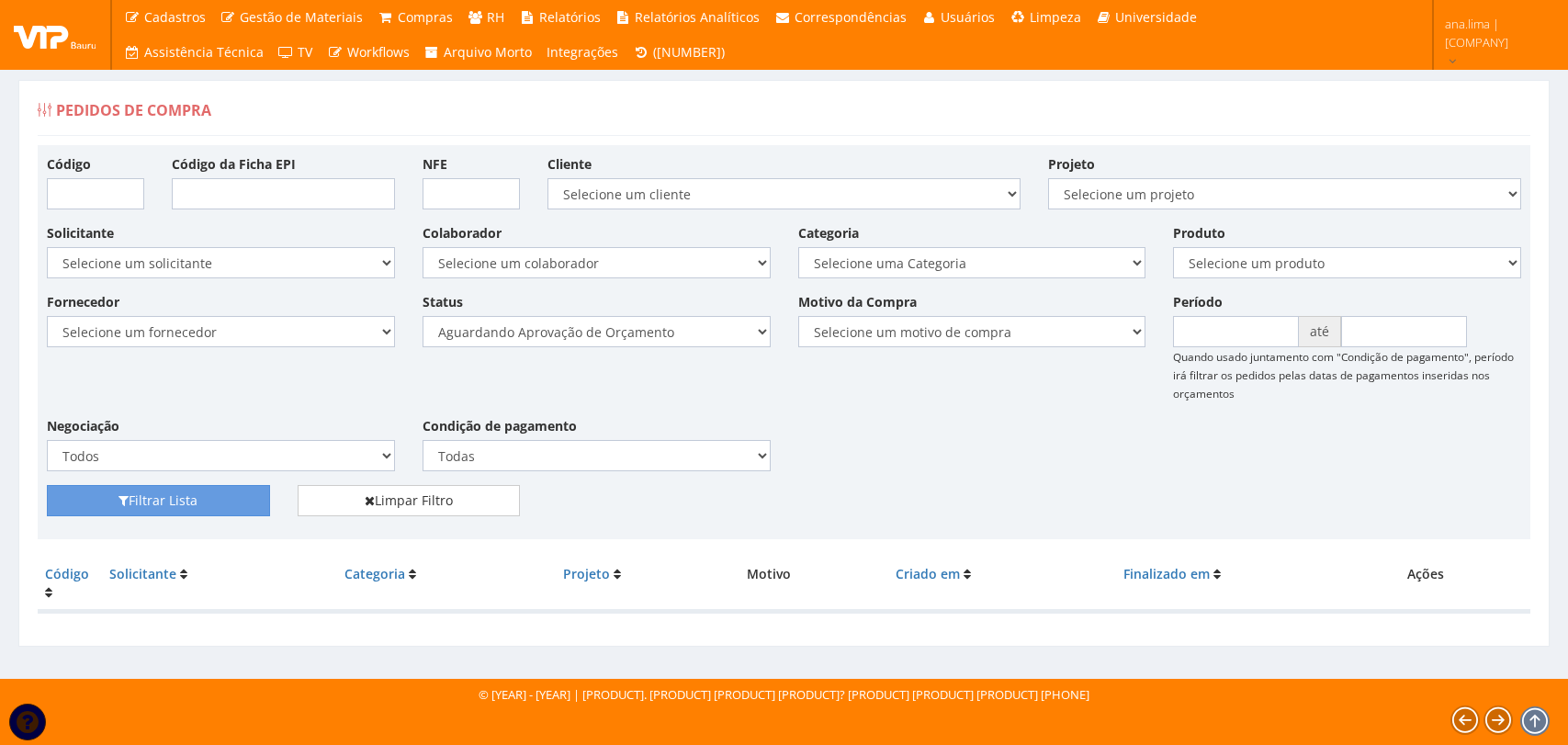 scroll, scrollTop: 0, scrollLeft: 0, axis: both 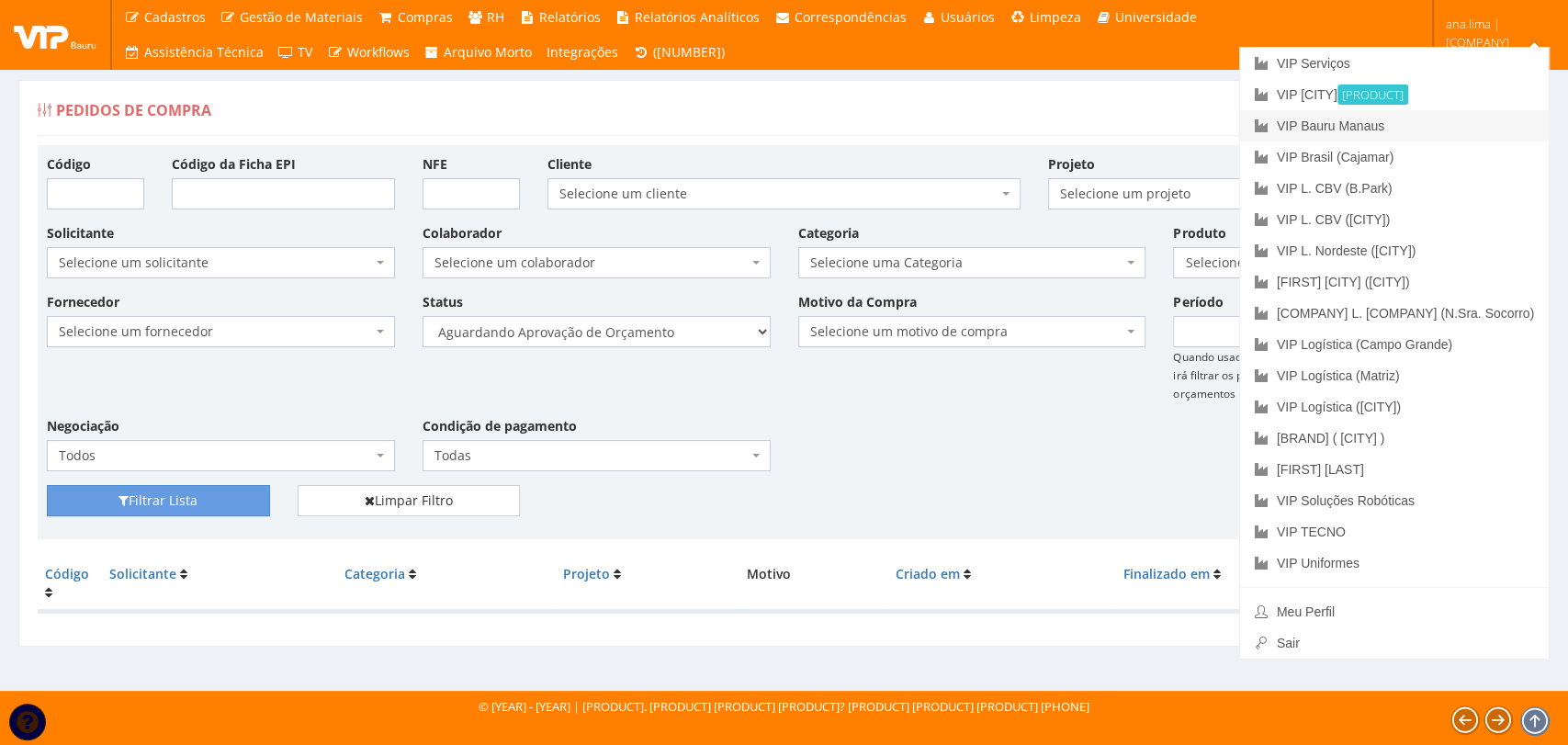 click on "VIP Bauru Manaus" at bounding box center (1394, 126) 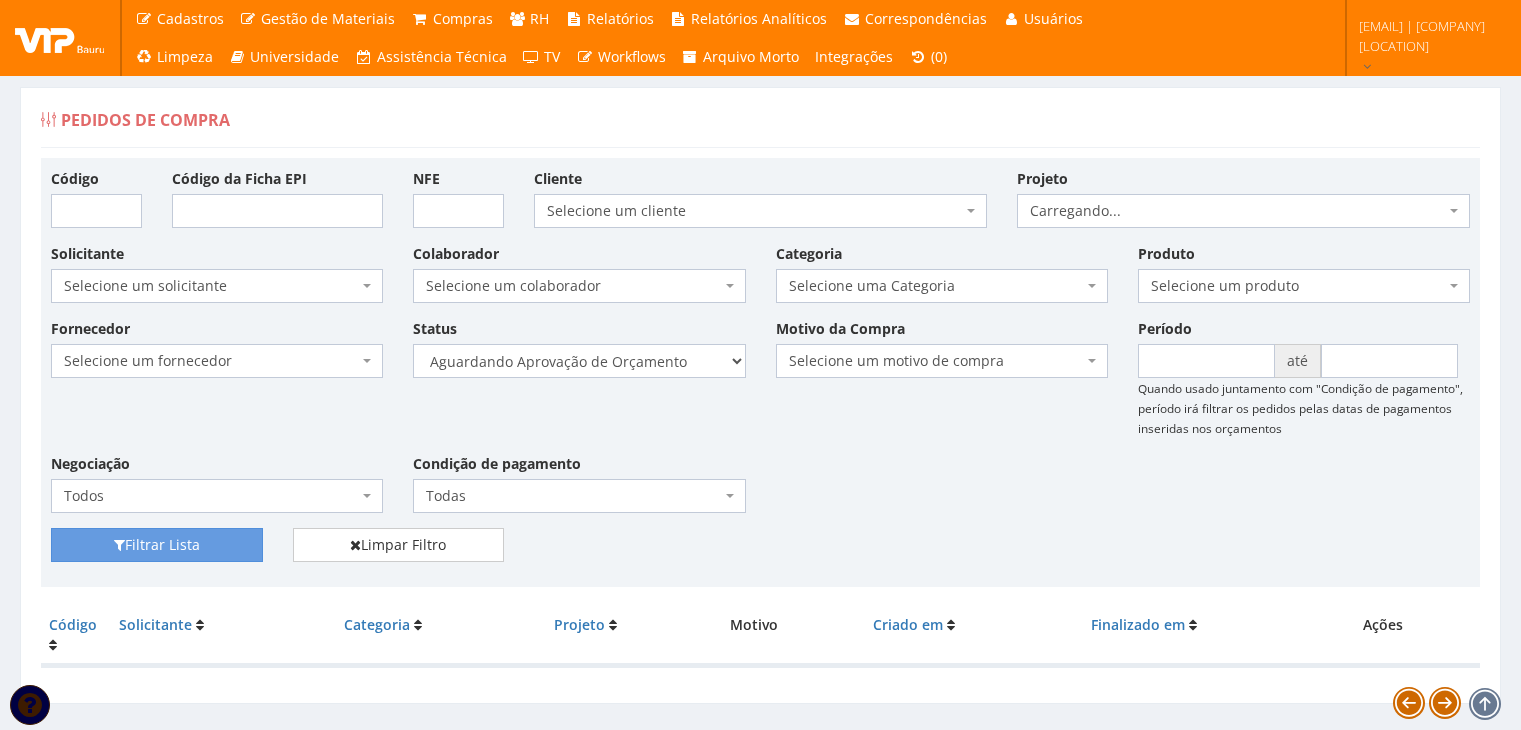 scroll, scrollTop: 0, scrollLeft: 0, axis: both 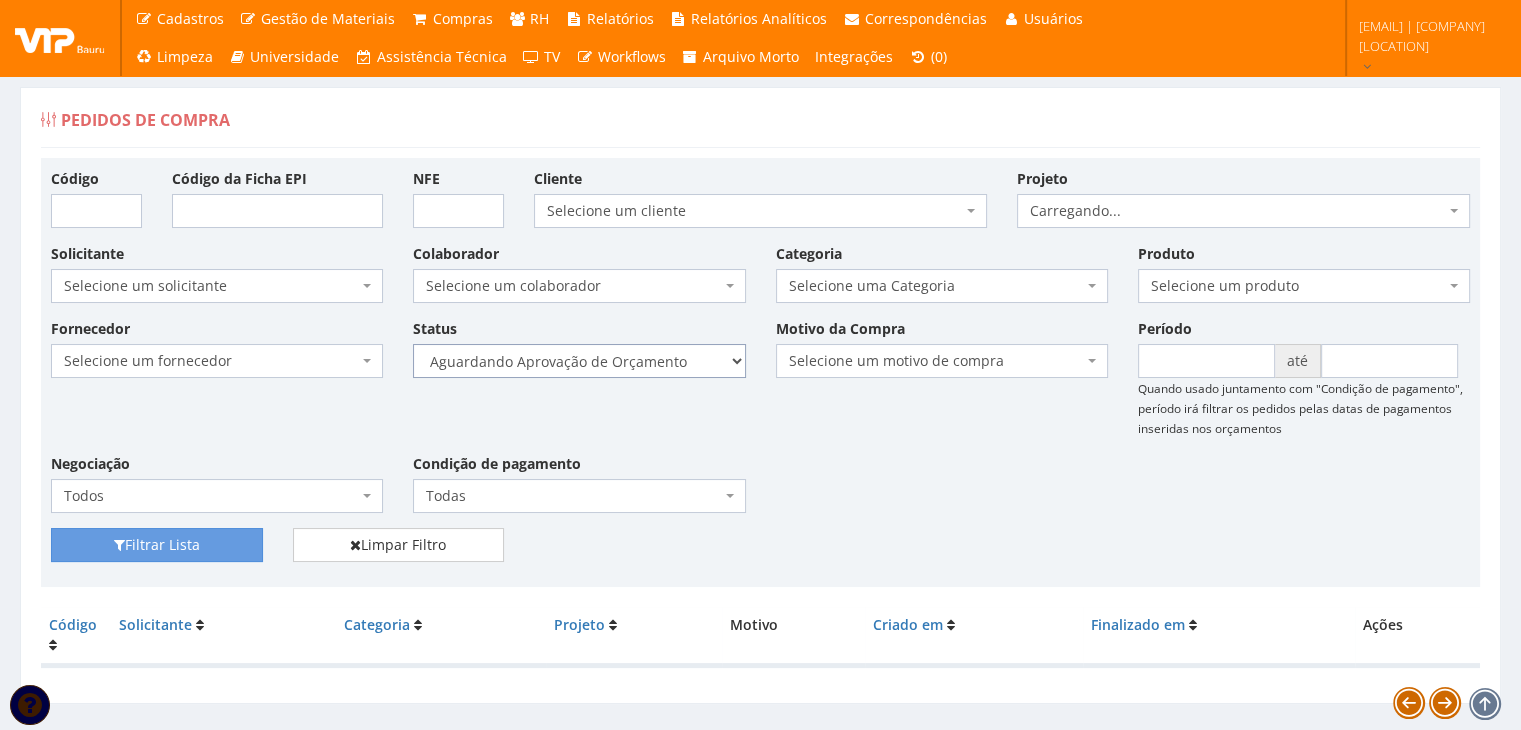 click on "Selecione um status Cancelado Aguardando Aprovação Diretoria Pedido Aprovado Aguardando Aprovação de Orçamento Orçamento Aprovado Compra Efetuada Entrega Efetuada Entrega Registrada" at bounding box center (579, 361) 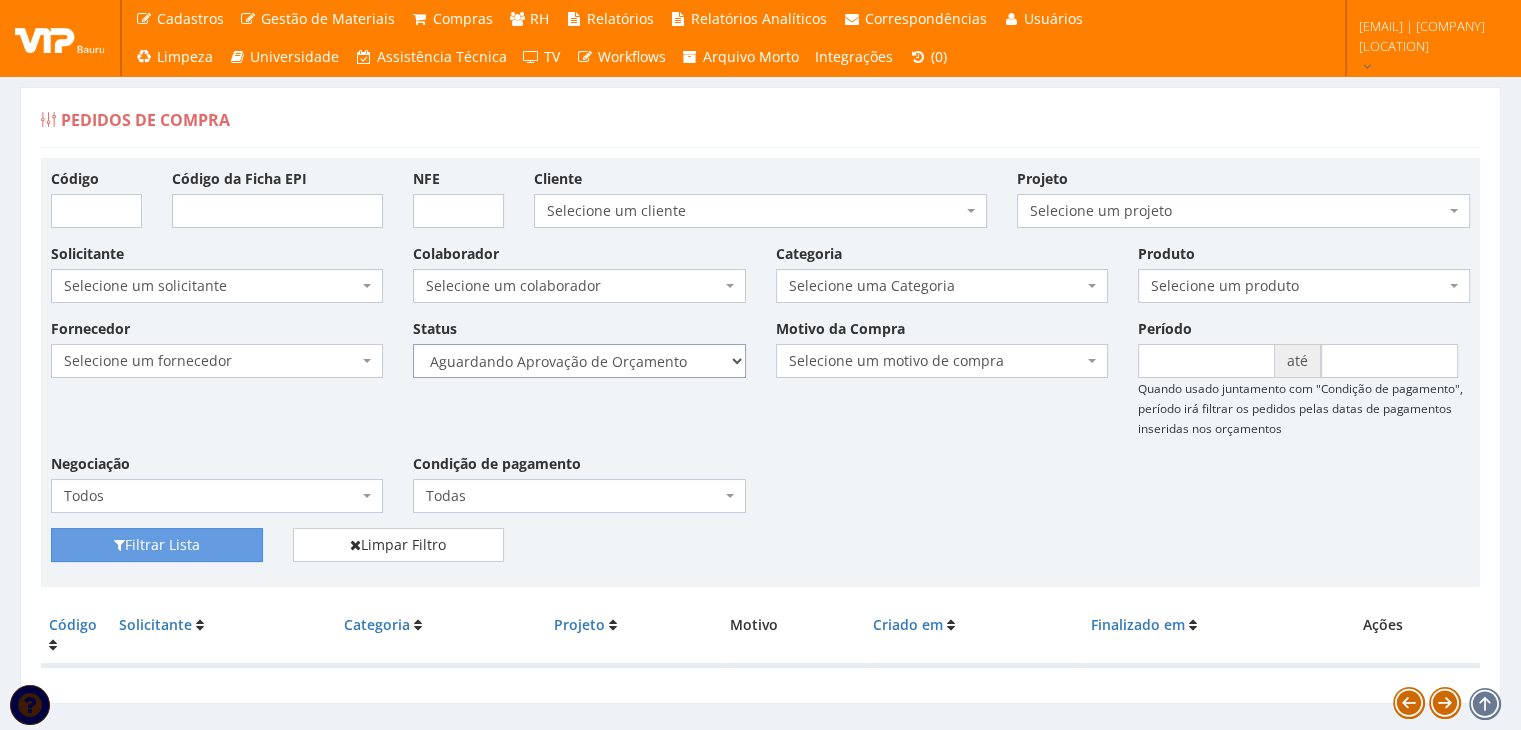 select on "1" 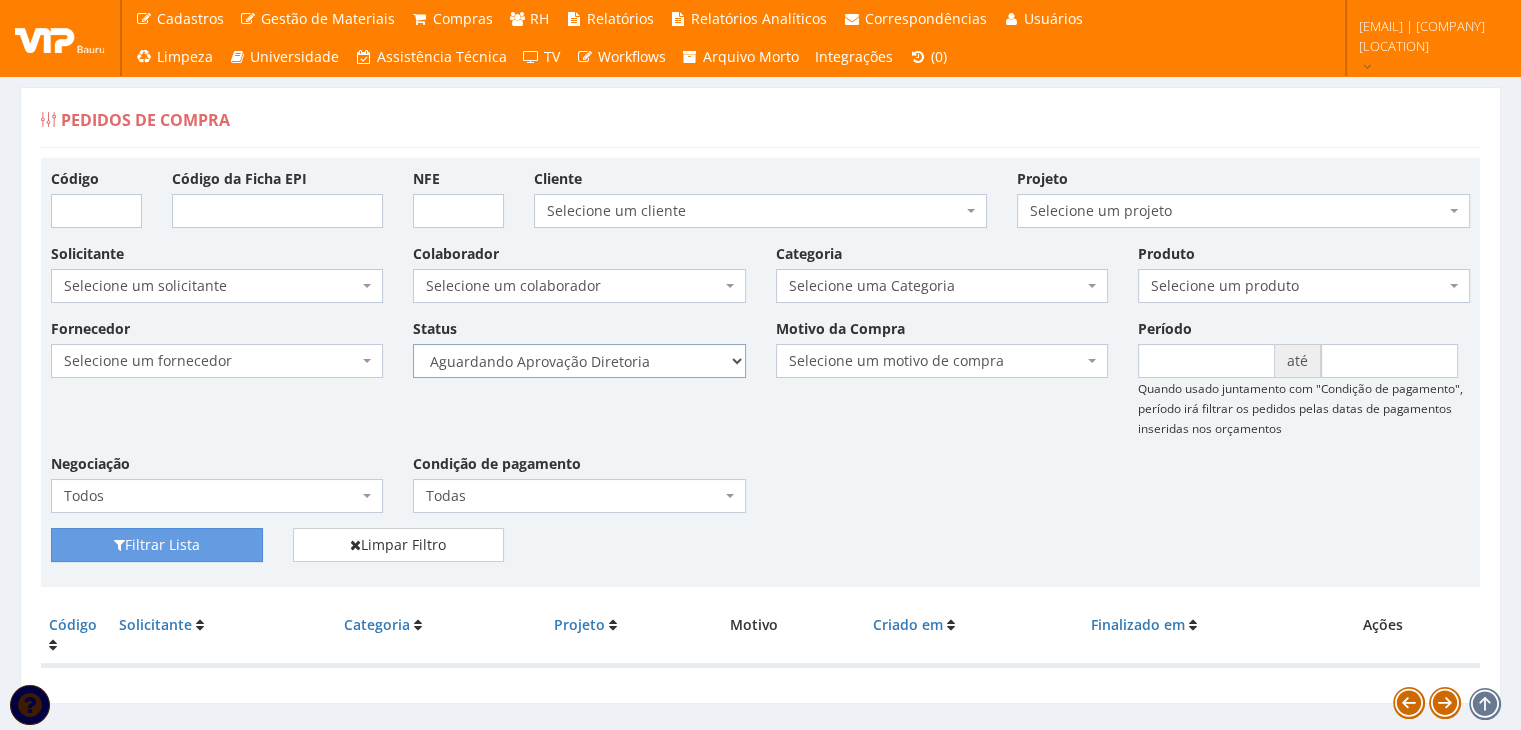 click on "Selecione um status Cancelado Aguardando Aprovação Diretoria Pedido Aprovado Aguardando Aprovação de Orçamento Orçamento Aprovado Compra Efetuada Entrega Efetuada Entrega Registrada" at bounding box center [579, 361] 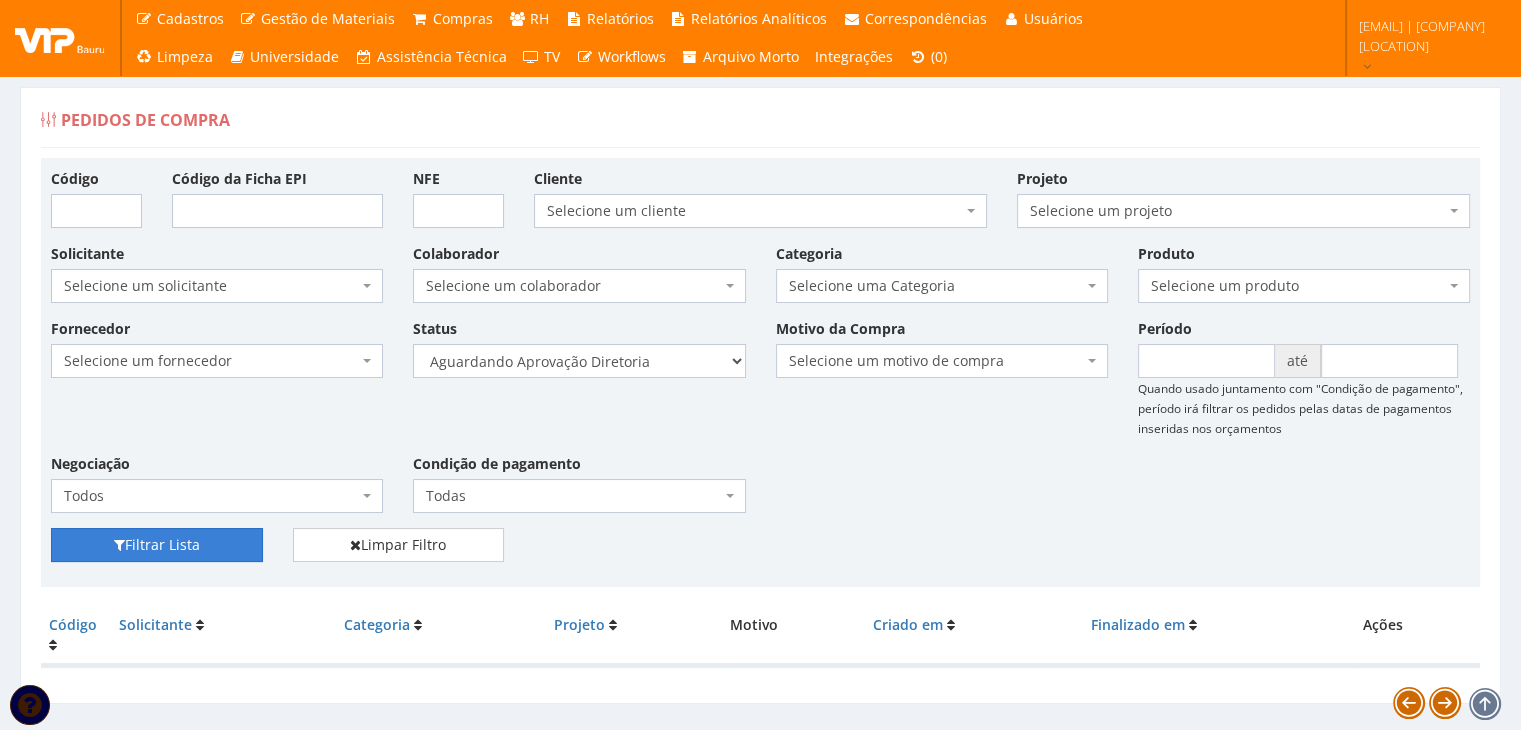 click on "Filtrar Lista" at bounding box center [157, 545] 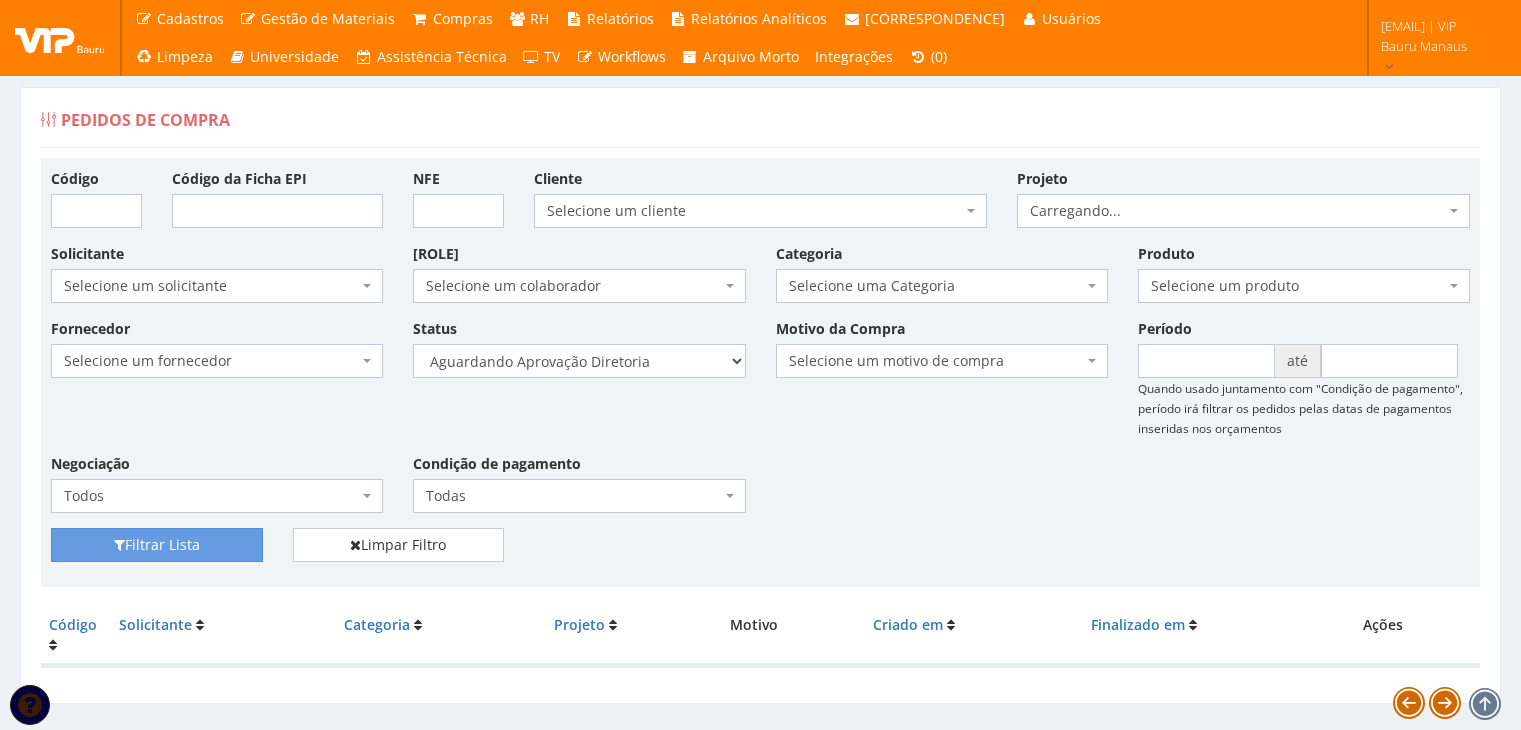 scroll, scrollTop: 0, scrollLeft: 0, axis: both 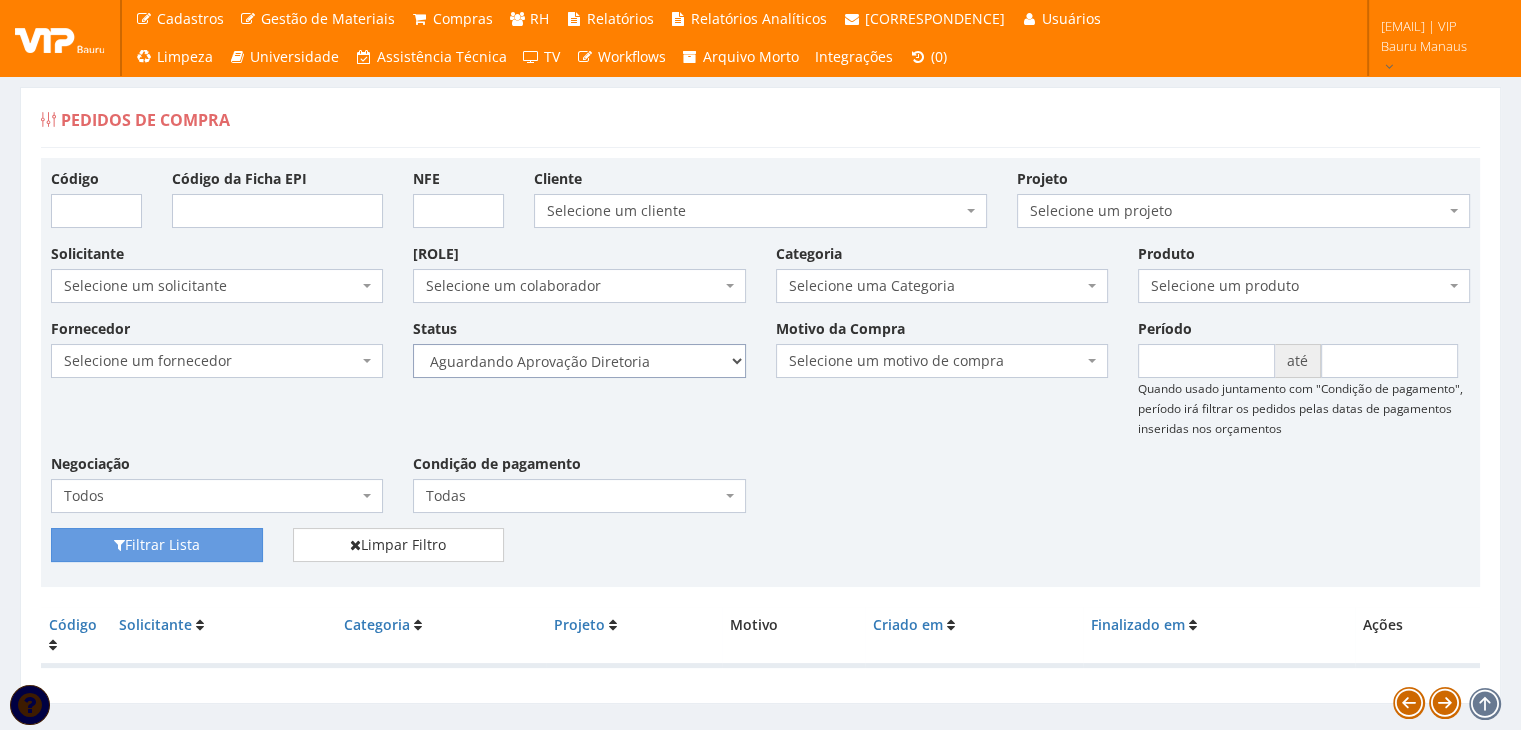 click on "Selecione um status Cancelado Aguardando Aprovação Diretoria Pedido Aprovado Aguardando Aprovação de Orçamento Orçamento Aprovado Compra Efetuada Entrega Efetuada Entrega Registrada" at bounding box center (579, 361) 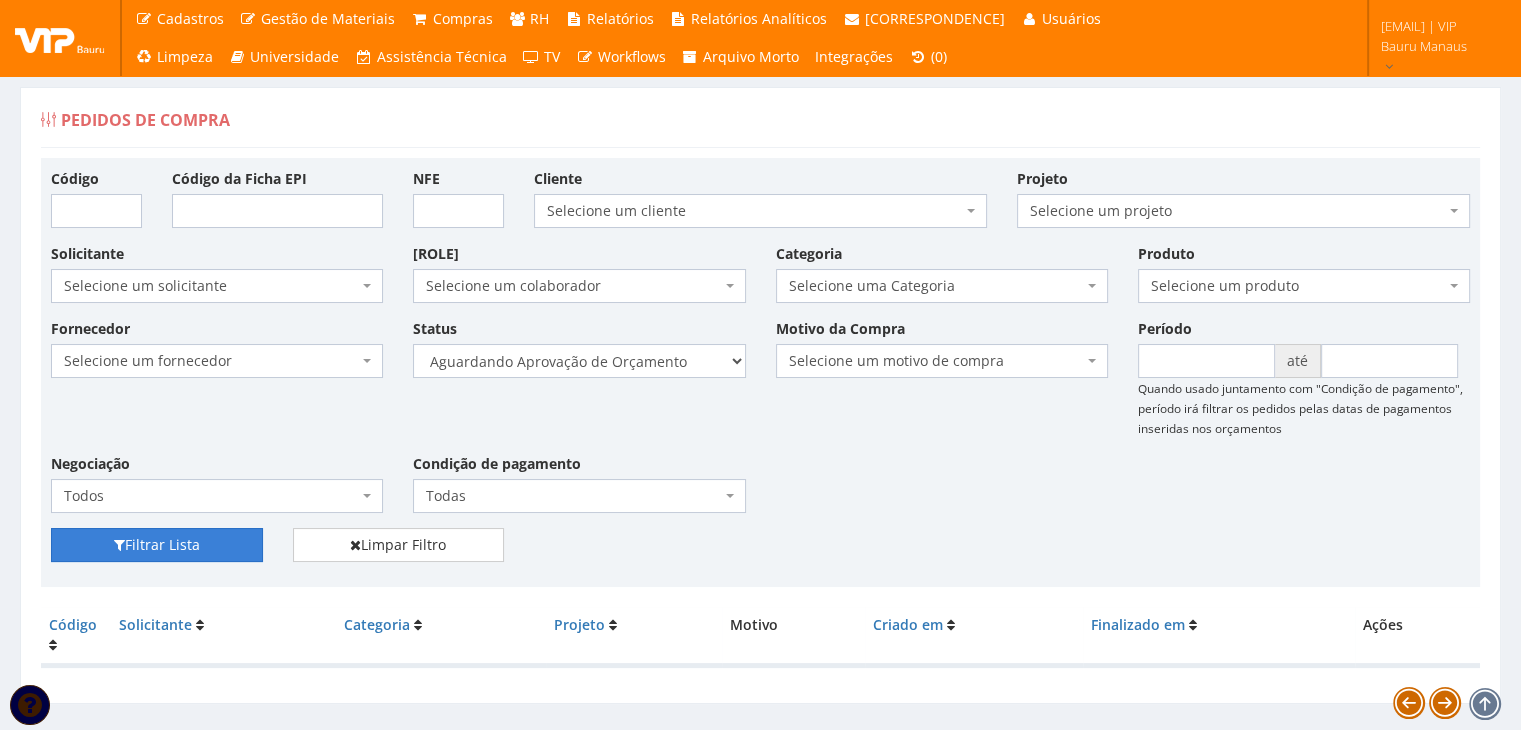 click on "Filtrar Lista" at bounding box center (157, 545) 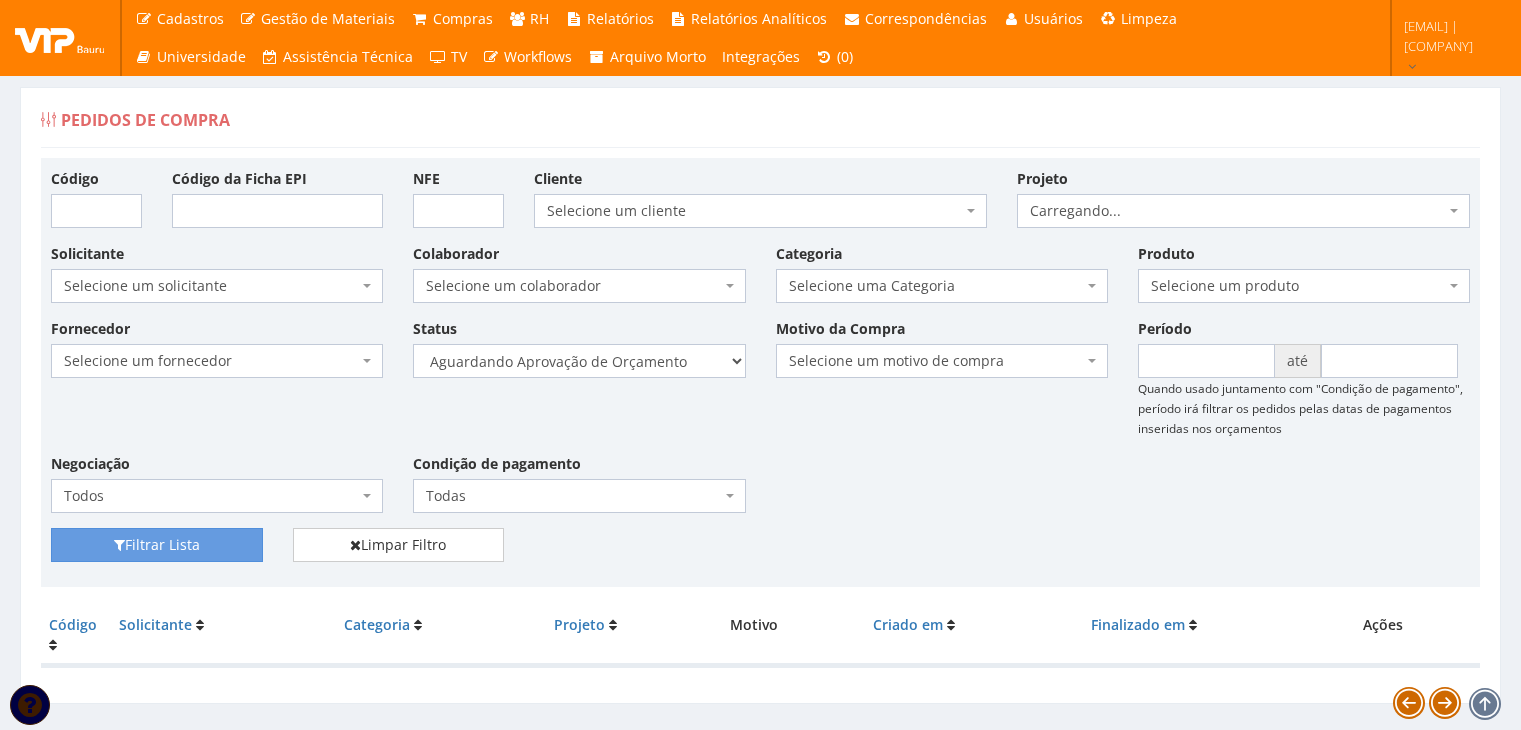 scroll, scrollTop: 0, scrollLeft: 0, axis: both 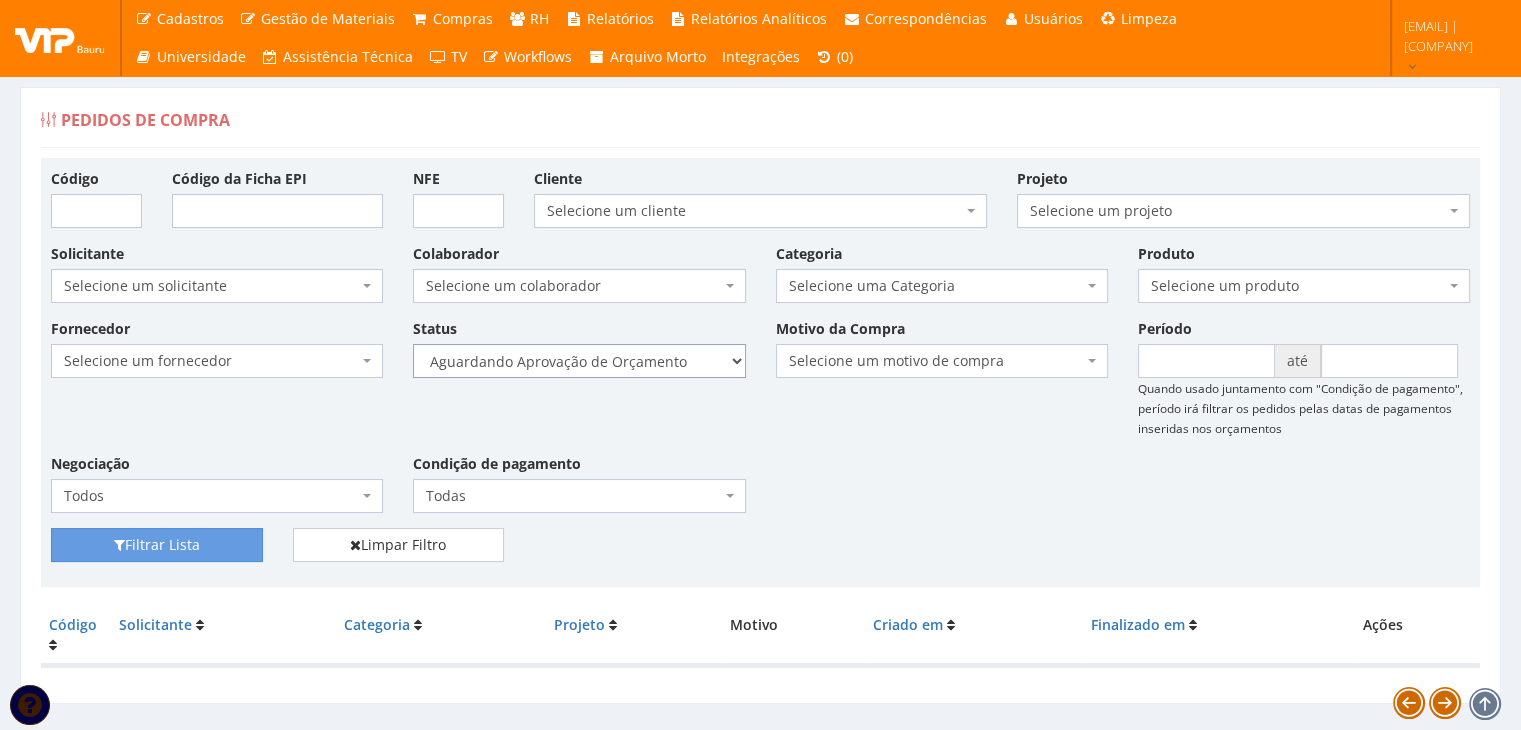 click on "Selecione um status Cancelado Aguardando Aprovação Diretoria Pedido Aprovado Aguardando Aprovação de Orçamento Orçamento Aprovado Compra Efetuada Entrega Efetuada Entrega Registrada" at bounding box center [579, 361] 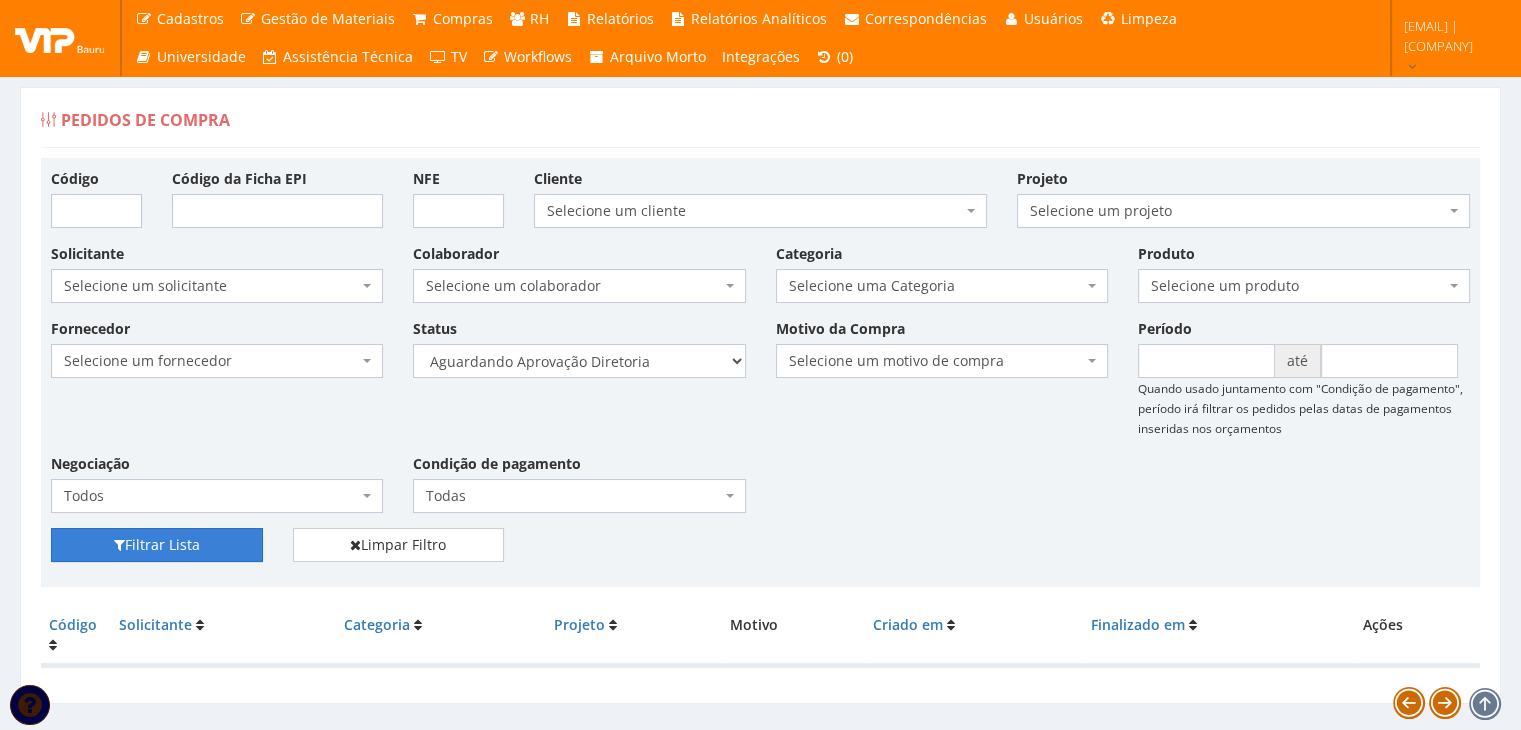 click on "Filtrar Lista" at bounding box center [157, 545] 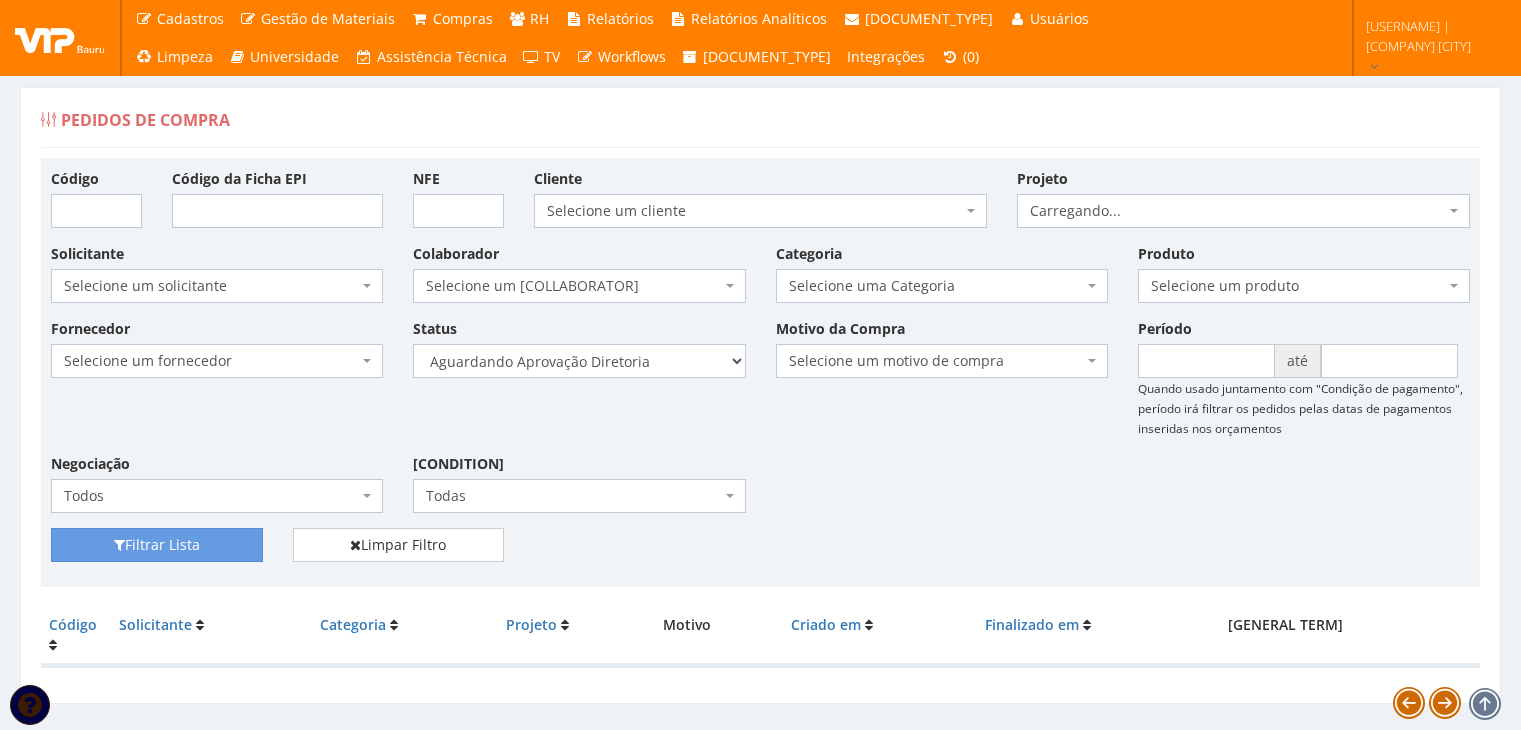 scroll, scrollTop: 0, scrollLeft: 0, axis: both 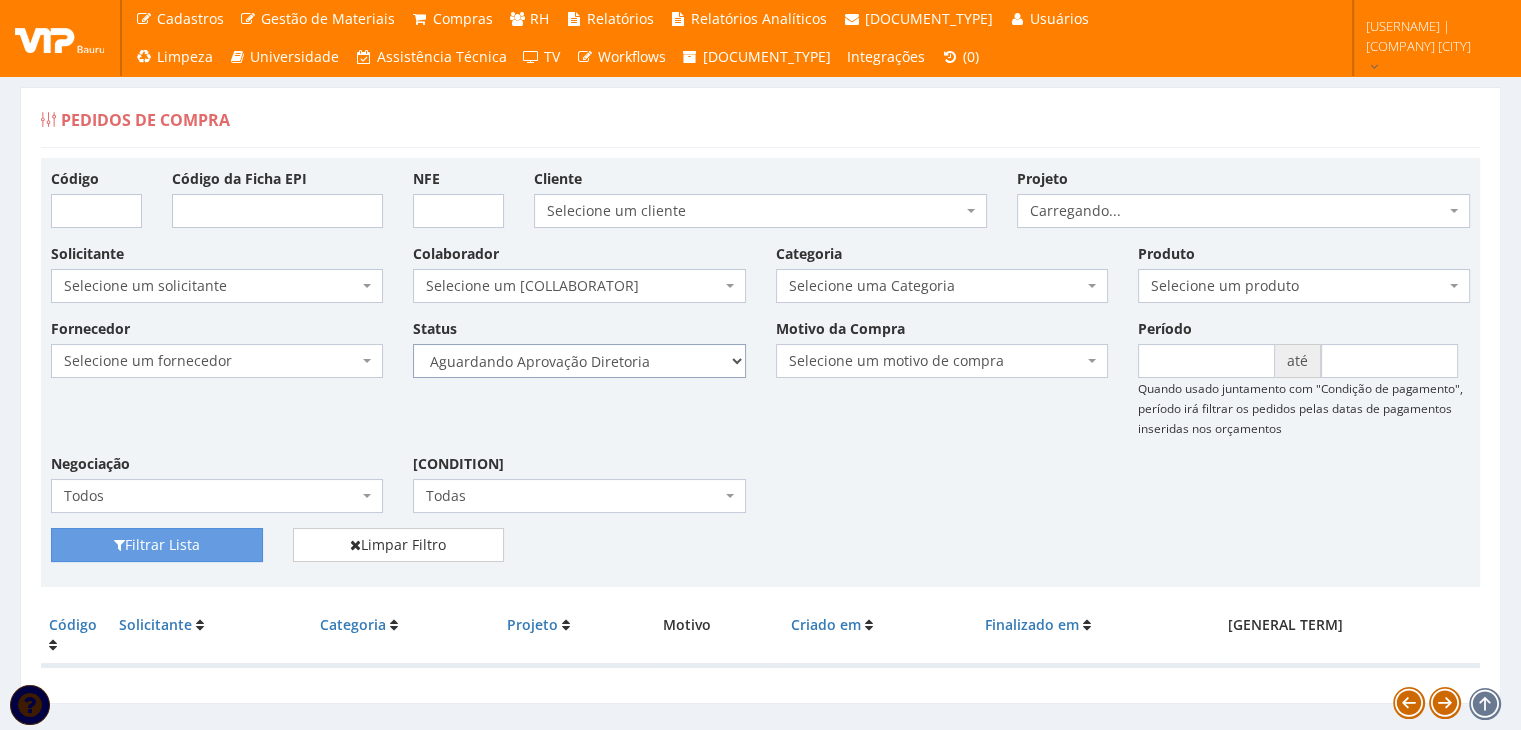 click on "Selecione um status Cancelado Aguardando Aprovação Diretoria Pedido Aprovado Aguardando Aprovação de Orçamento Orçamento Aprovado Compra Efetuada Entrega Efetuada Entrega Registrada" at bounding box center (579, 361) 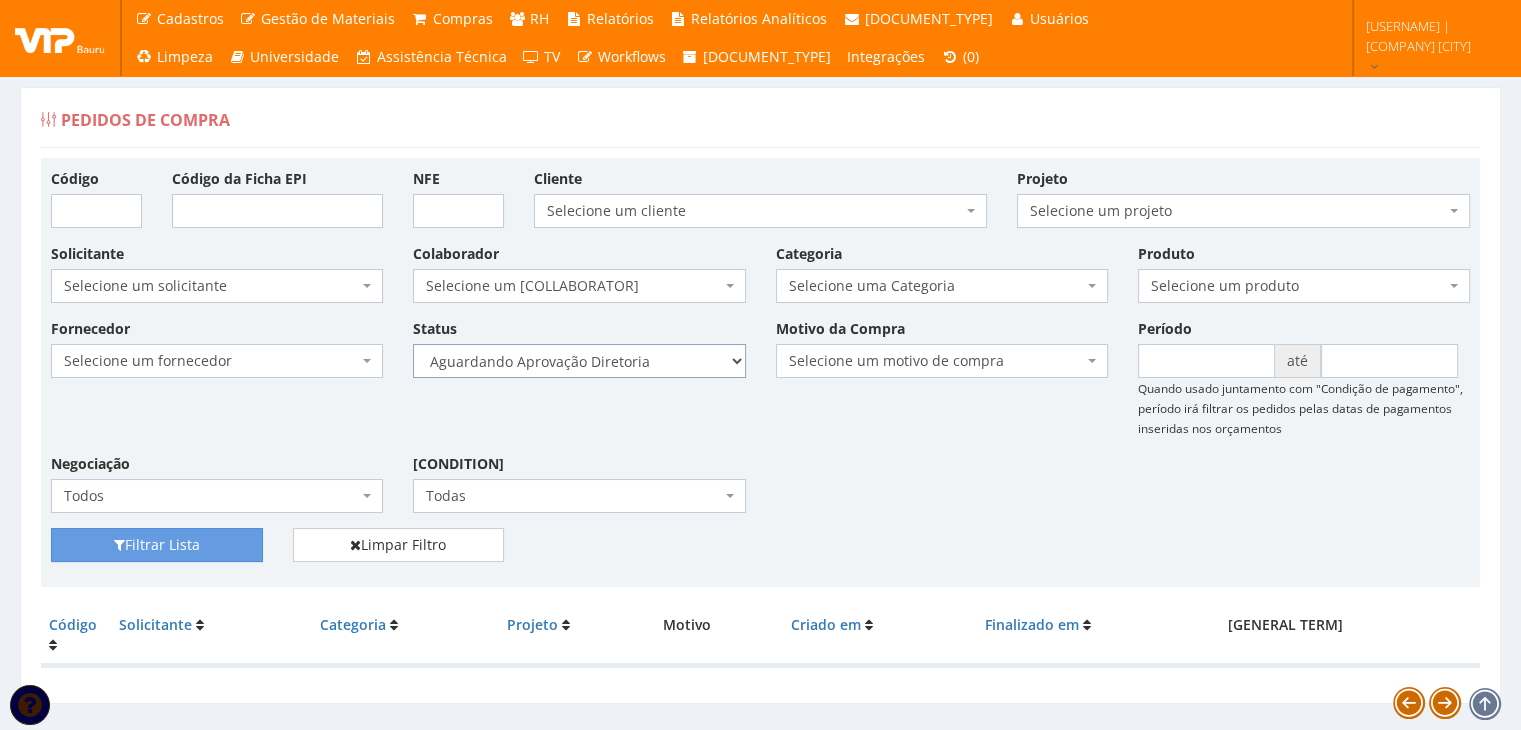select on "4" 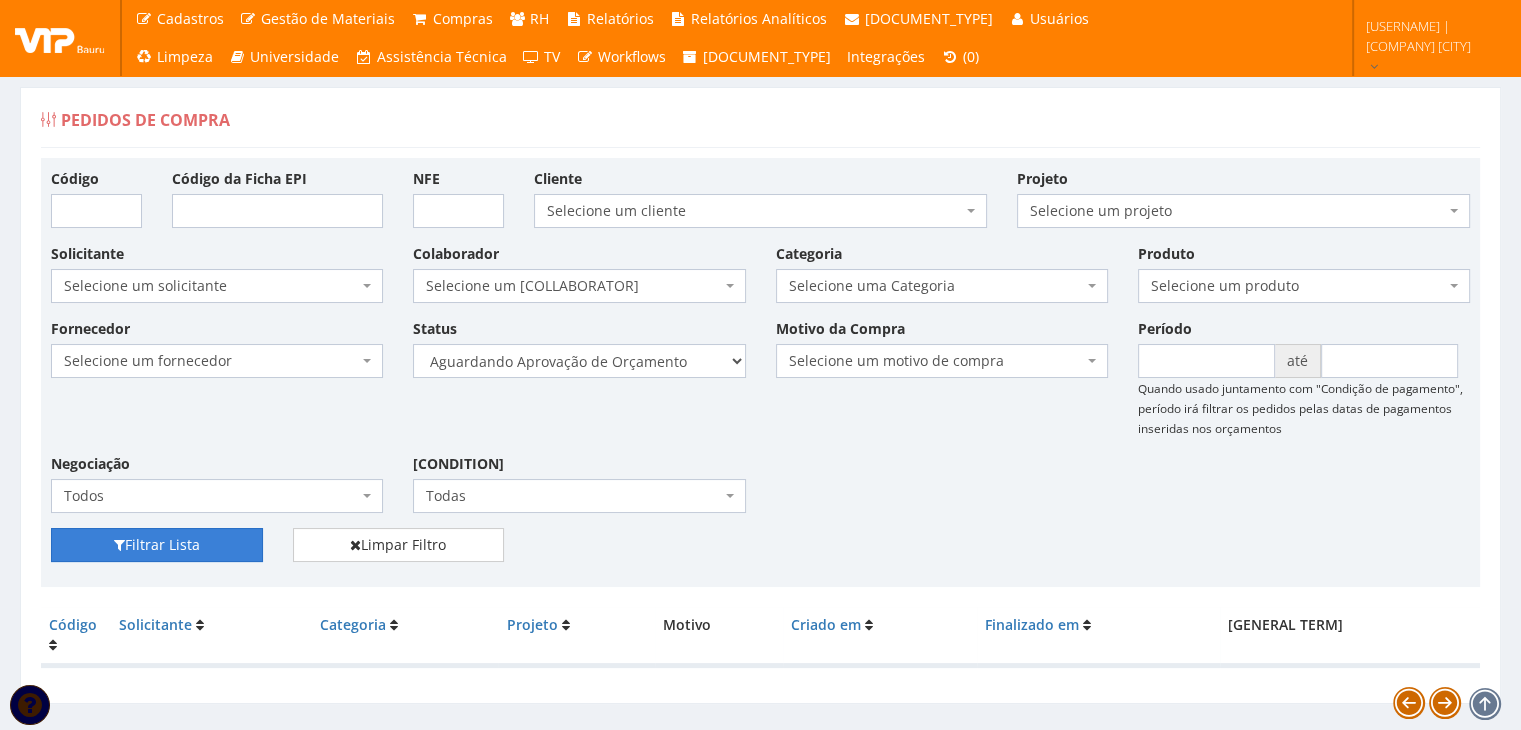 drag, startPoint x: 176, startPoint y: 541, endPoint x: 623, endPoint y: 483, distance: 450.74716 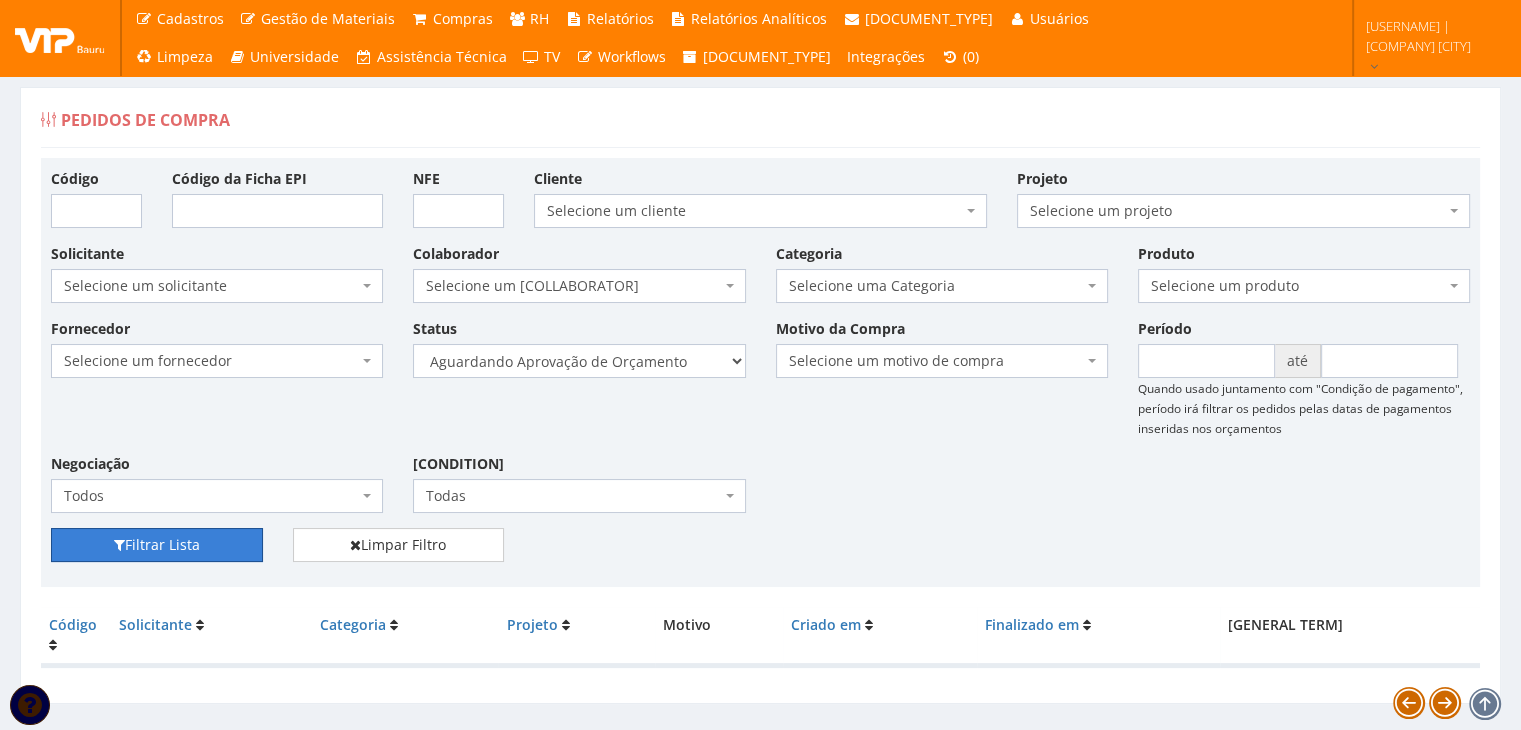 click on "Filtrar Lista" at bounding box center (157, 545) 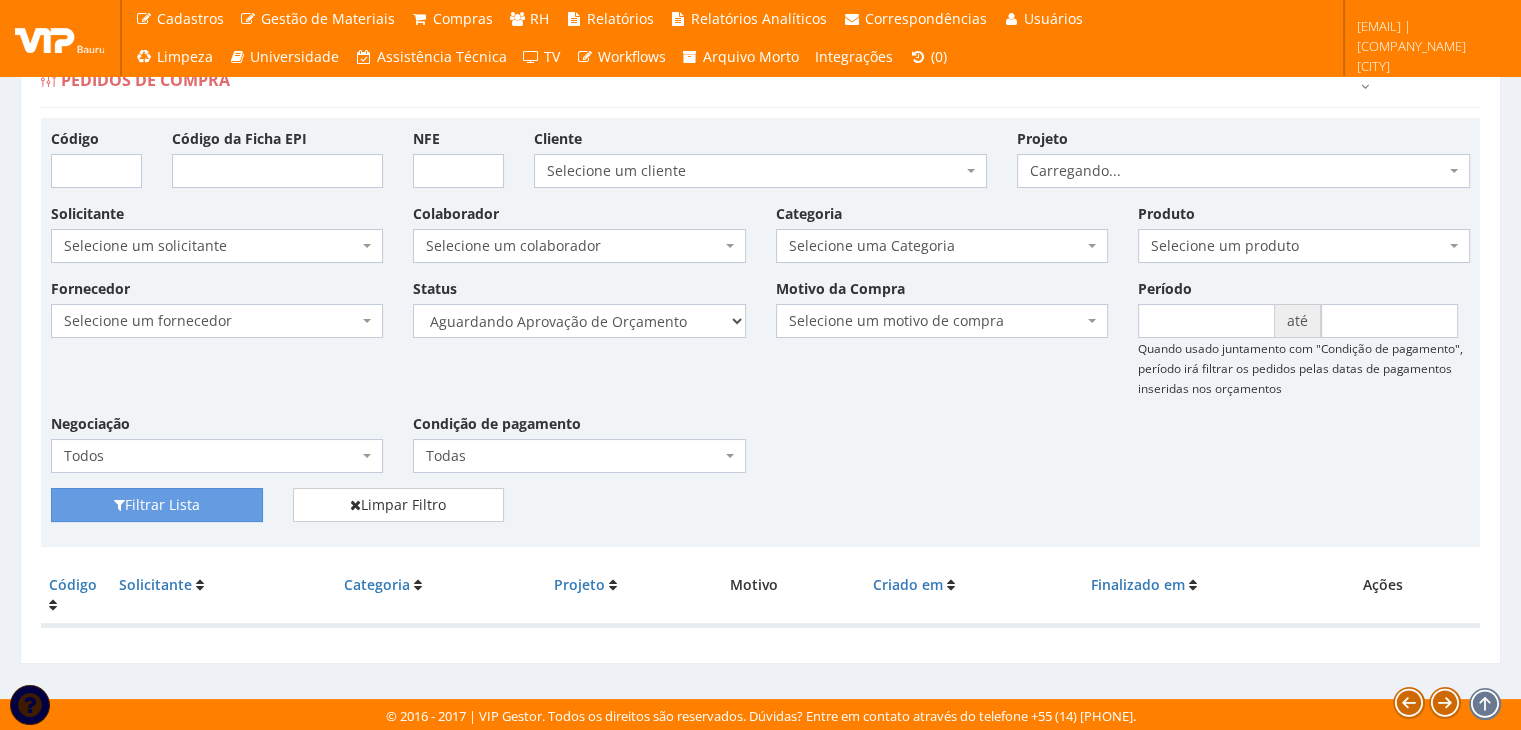 scroll, scrollTop: 40, scrollLeft: 0, axis: vertical 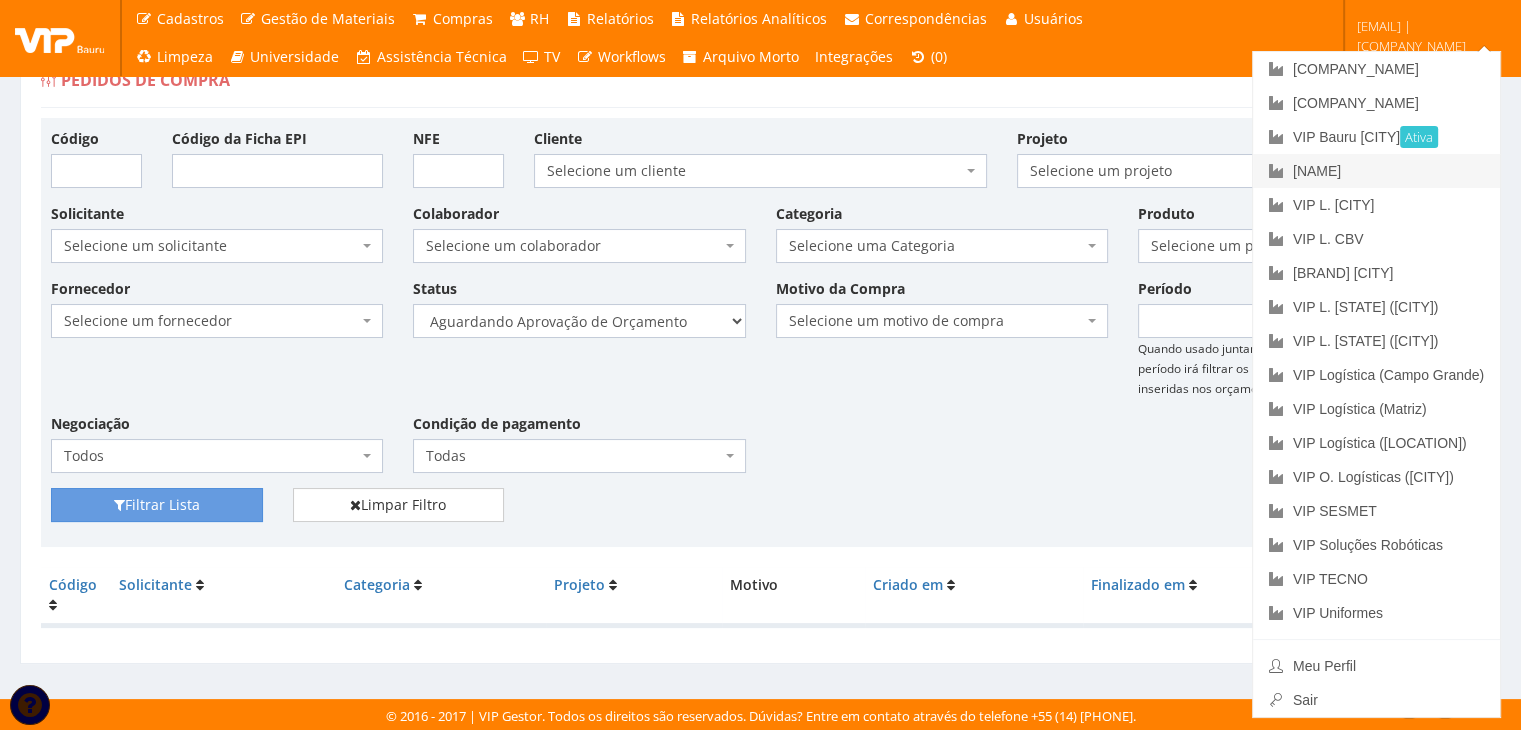 click on "VIP Brasil ([CITY])" at bounding box center [1376, 171] 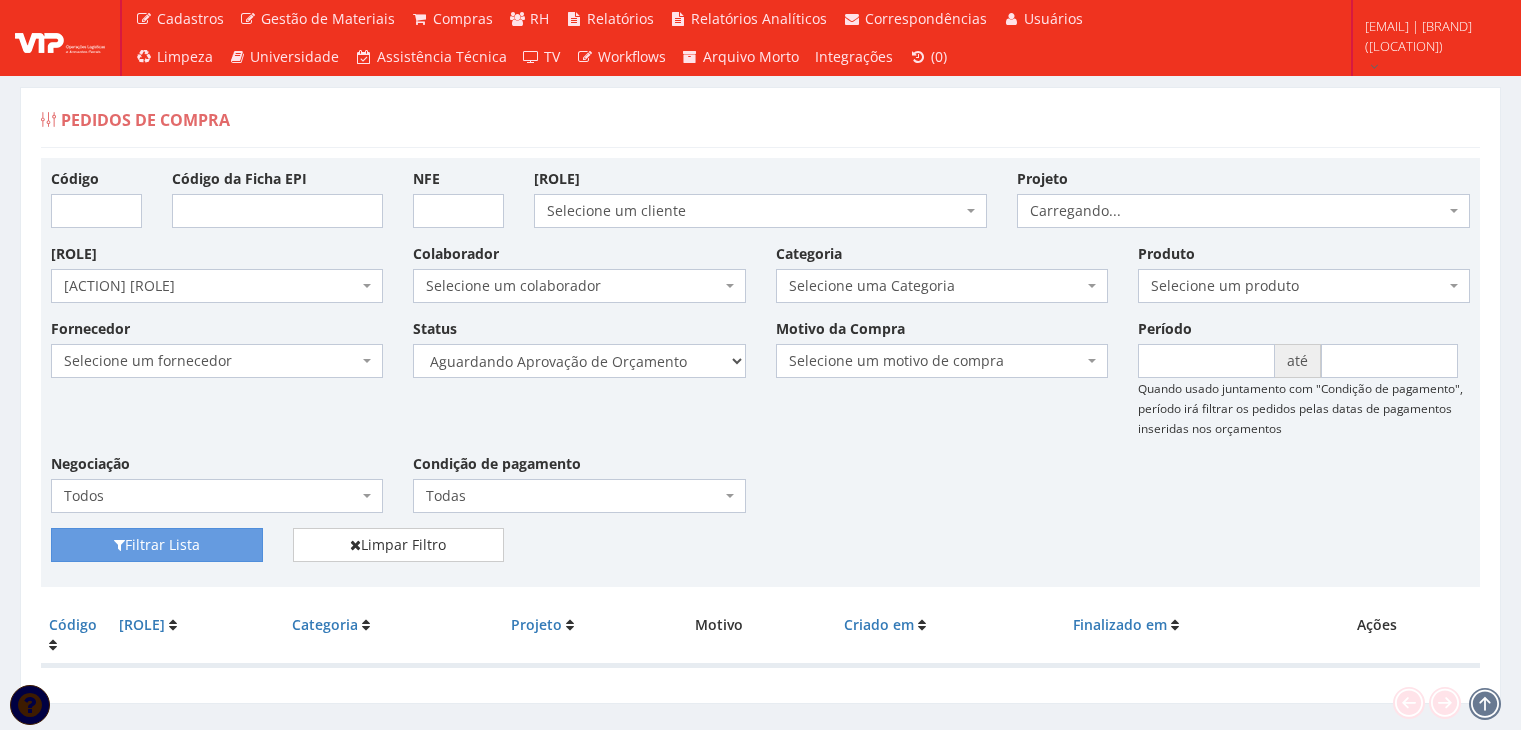 scroll, scrollTop: 0, scrollLeft: 0, axis: both 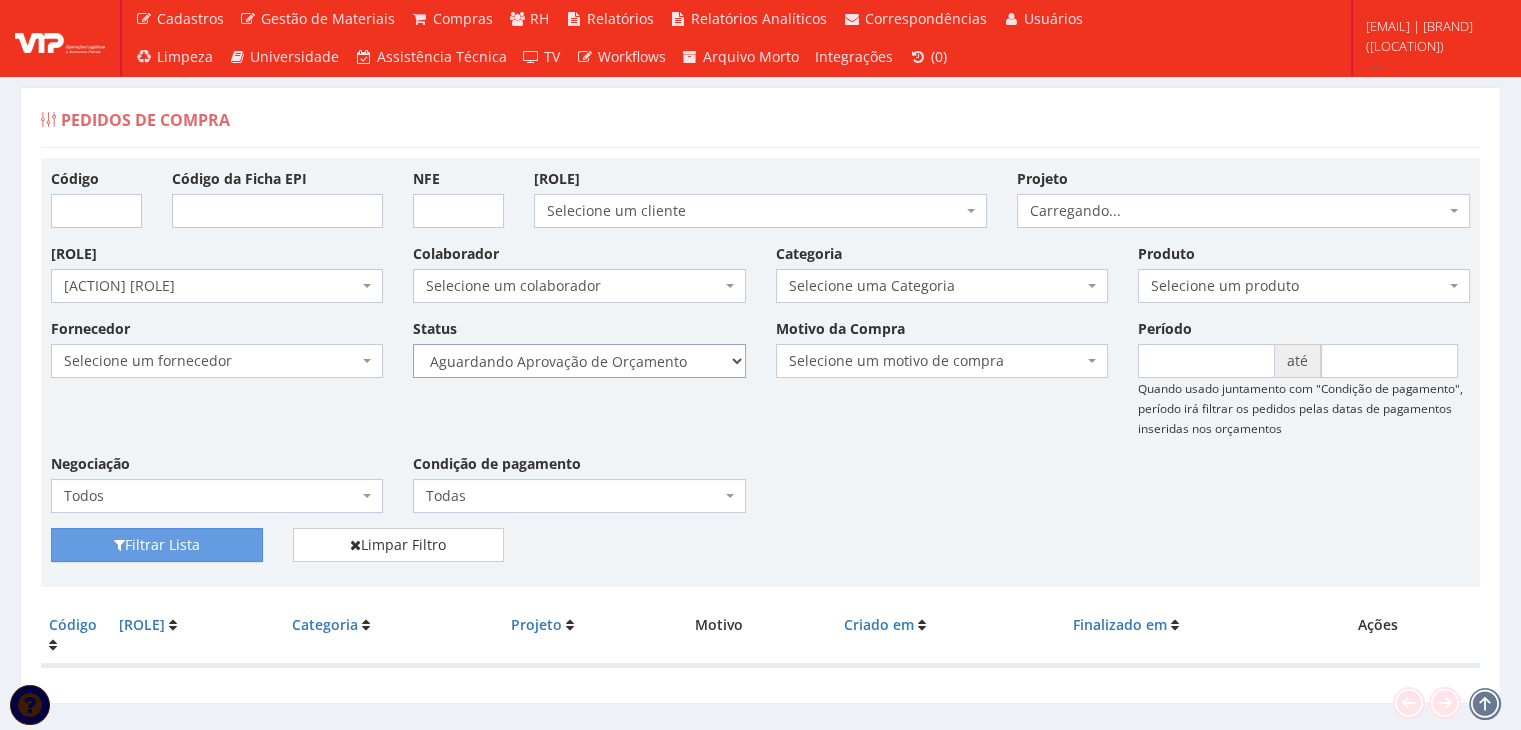 click on "Selecione um status Cancelado Aguardando Aprovação Diretoria Pedido Aprovado Aguardando Aprovação de Orçamento Orçamento Aprovado Compra Efetuada Entrega Efetuada Entrega Registrada" at bounding box center (579, 361) 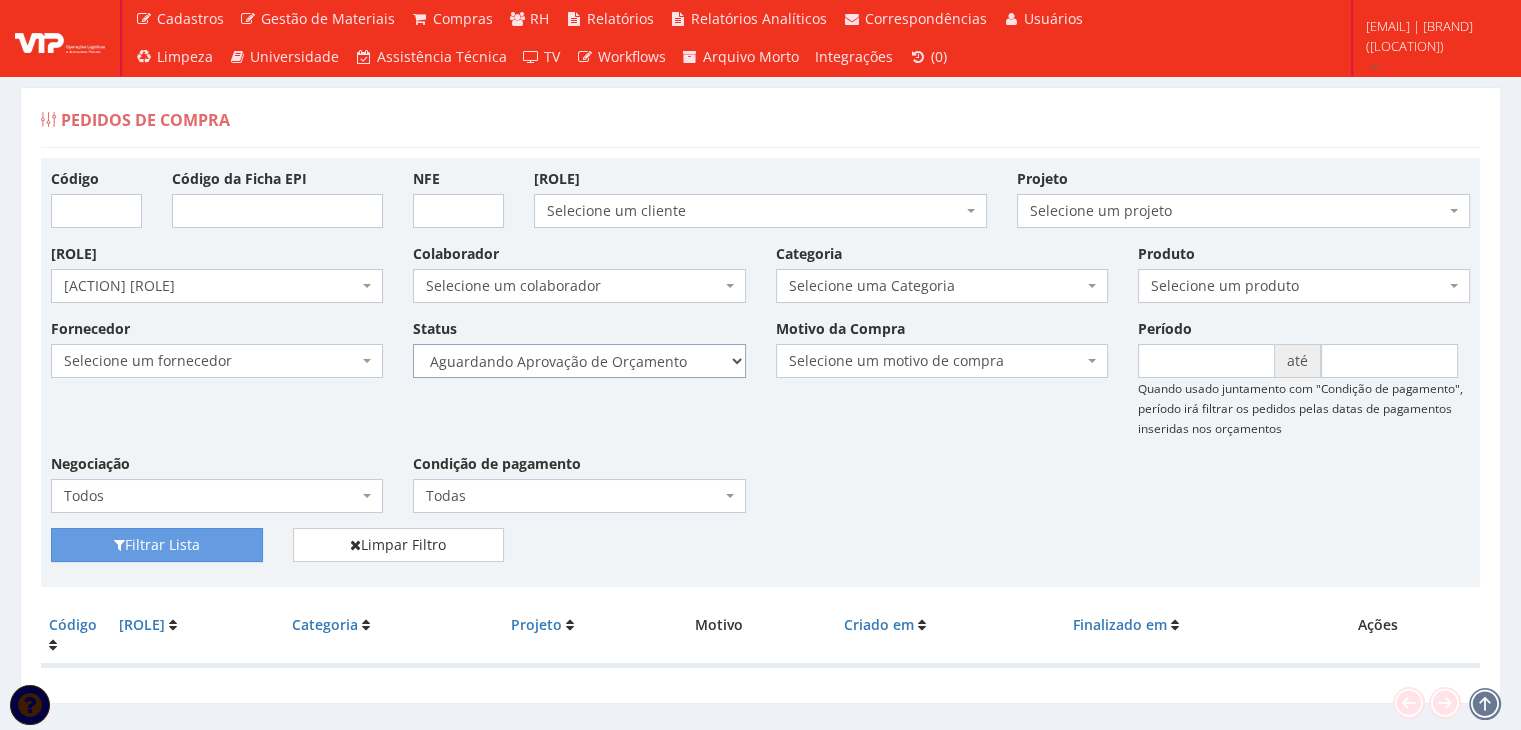 select on "1" 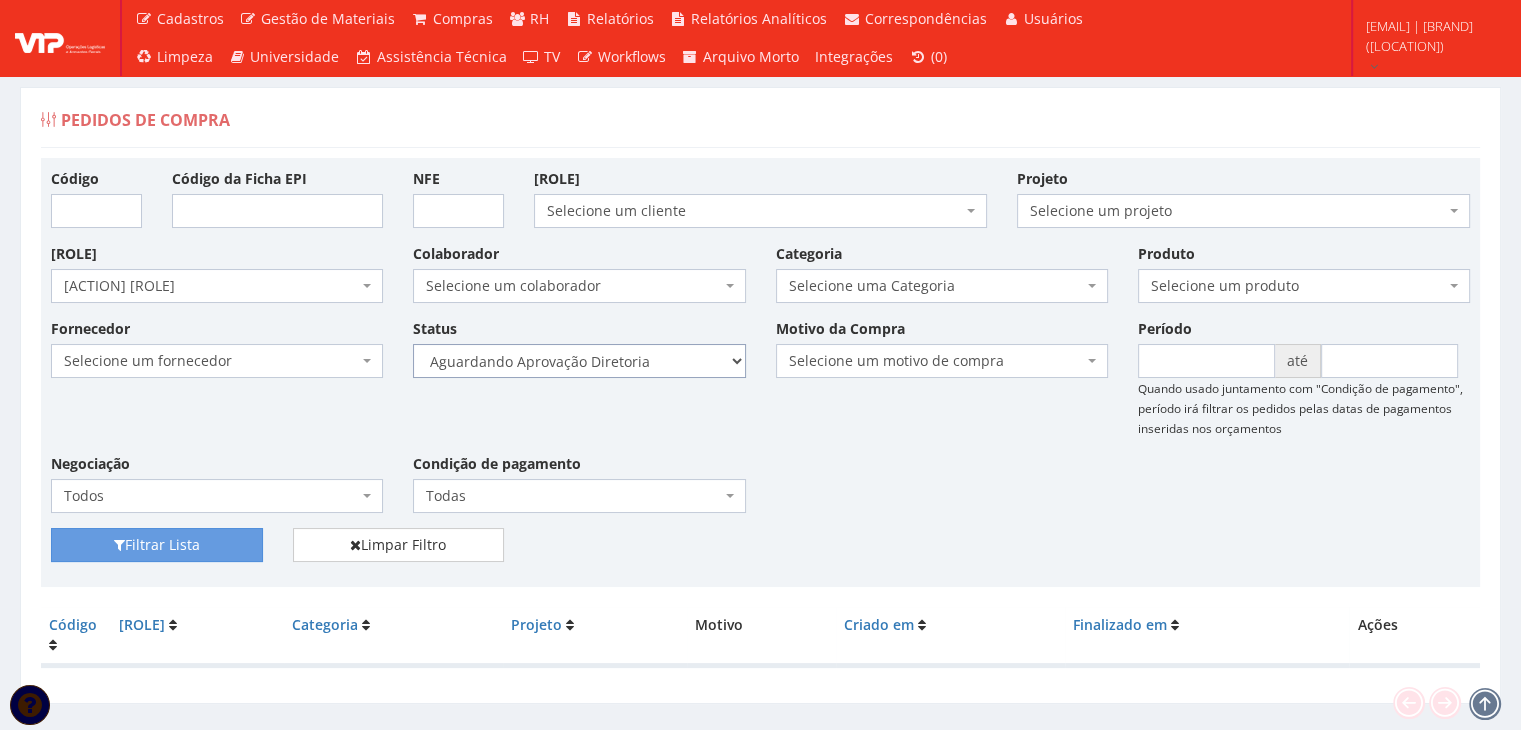 click on "Selecione um status Cancelado Aguardando Aprovação Diretoria Pedido Aprovado Aguardando Aprovação de Orçamento Orçamento Aprovado Compra Efetuada Entrega Efetuada Entrega Registrada" at bounding box center [579, 361] 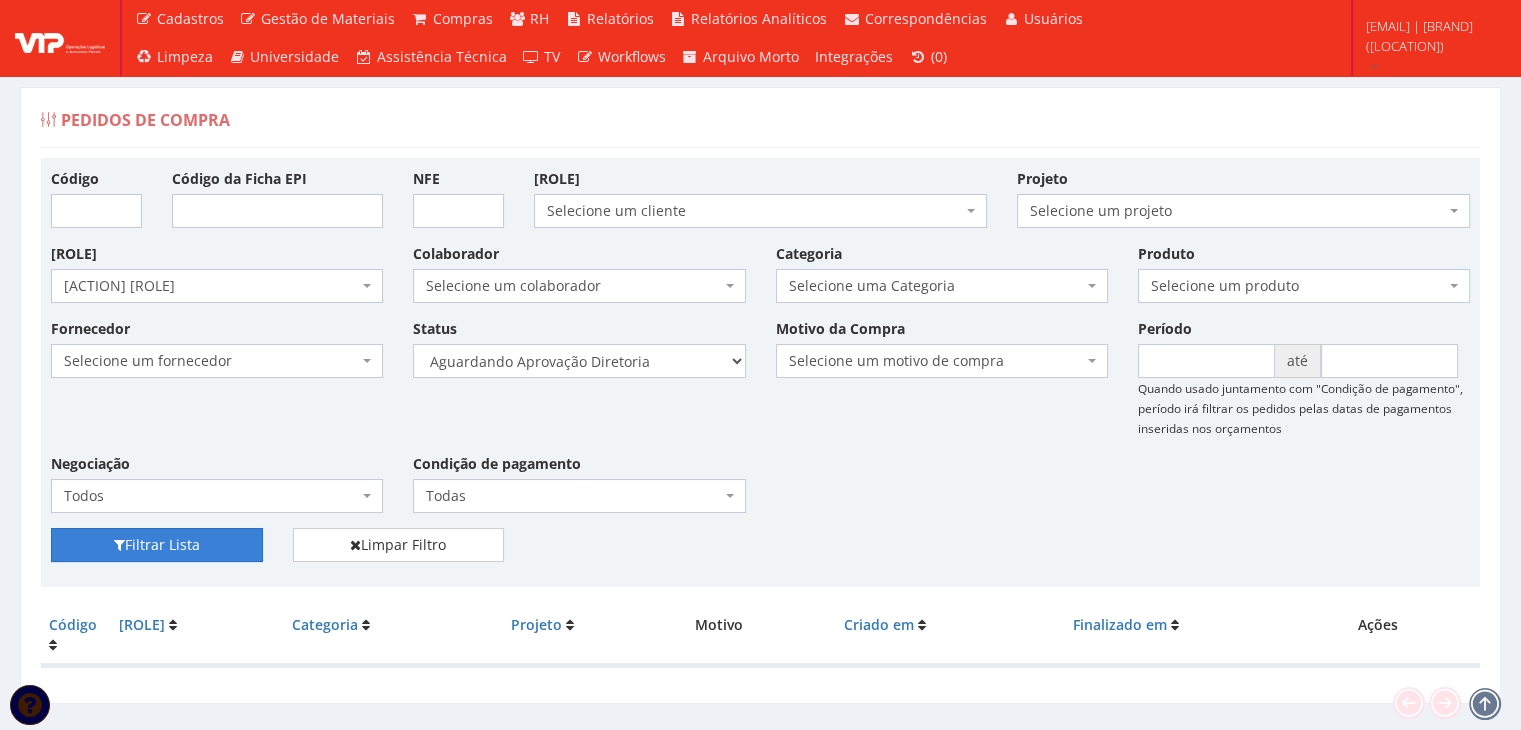 click on "Filtrar Lista" at bounding box center (157, 545) 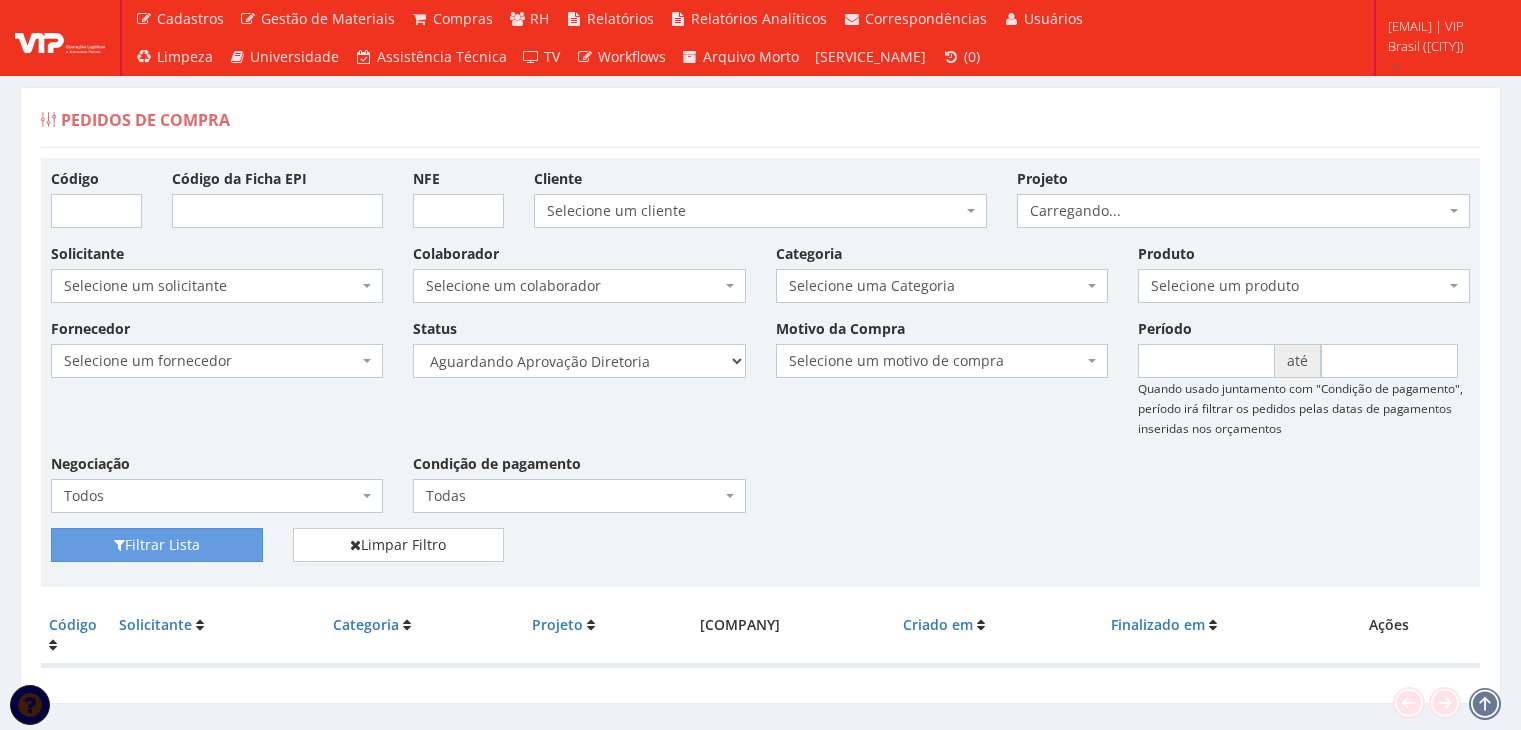 scroll, scrollTop: 0, scrollLeft: 0, axis: both 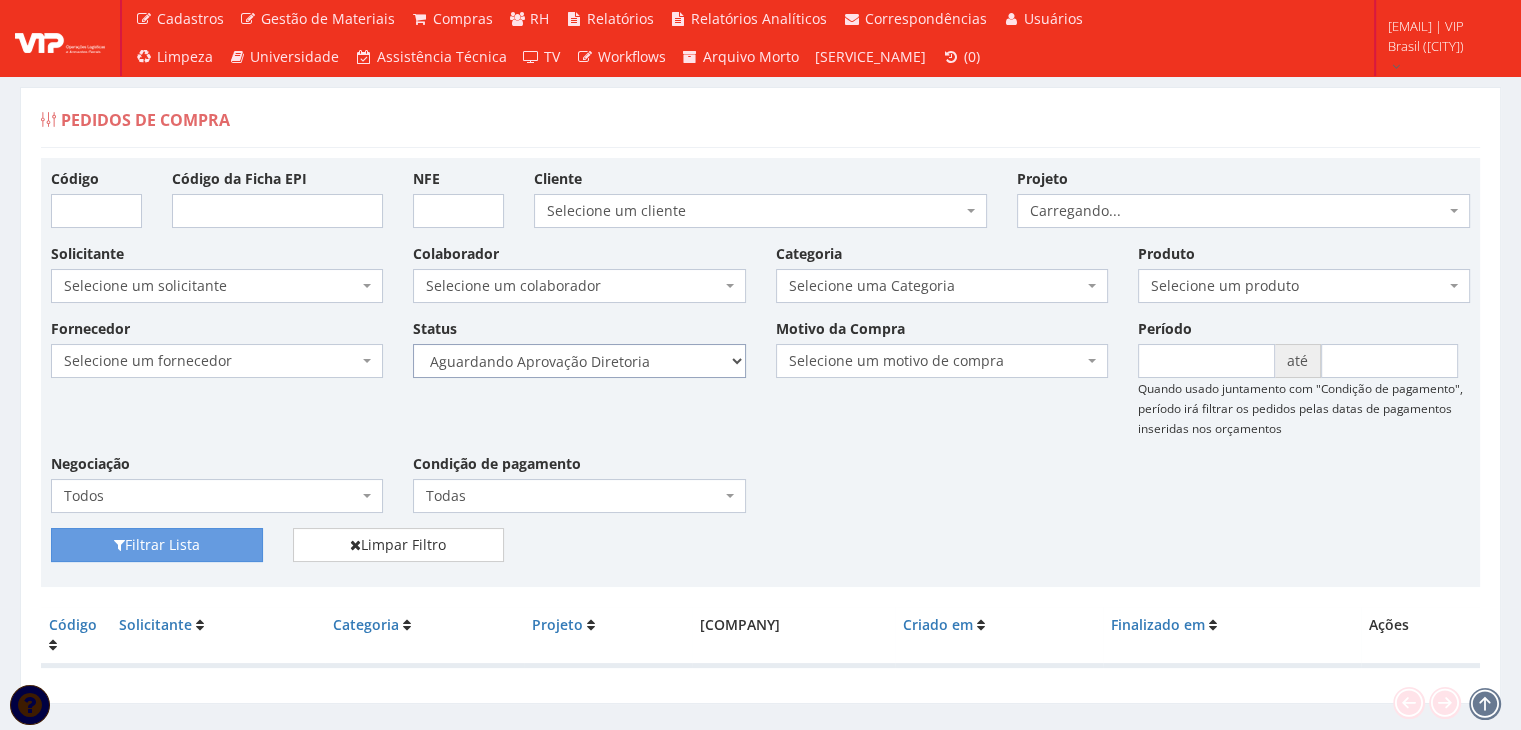 click on "Selecione um status Cancelado Aguardando Aprovação Diretoria Pedido Aprovado Aguardando Aprovação de Orçamento Orçamento Aprovado Compra Efetuada Entrega Efetuada Entrega Registrada" at bounding box center [579, 361] 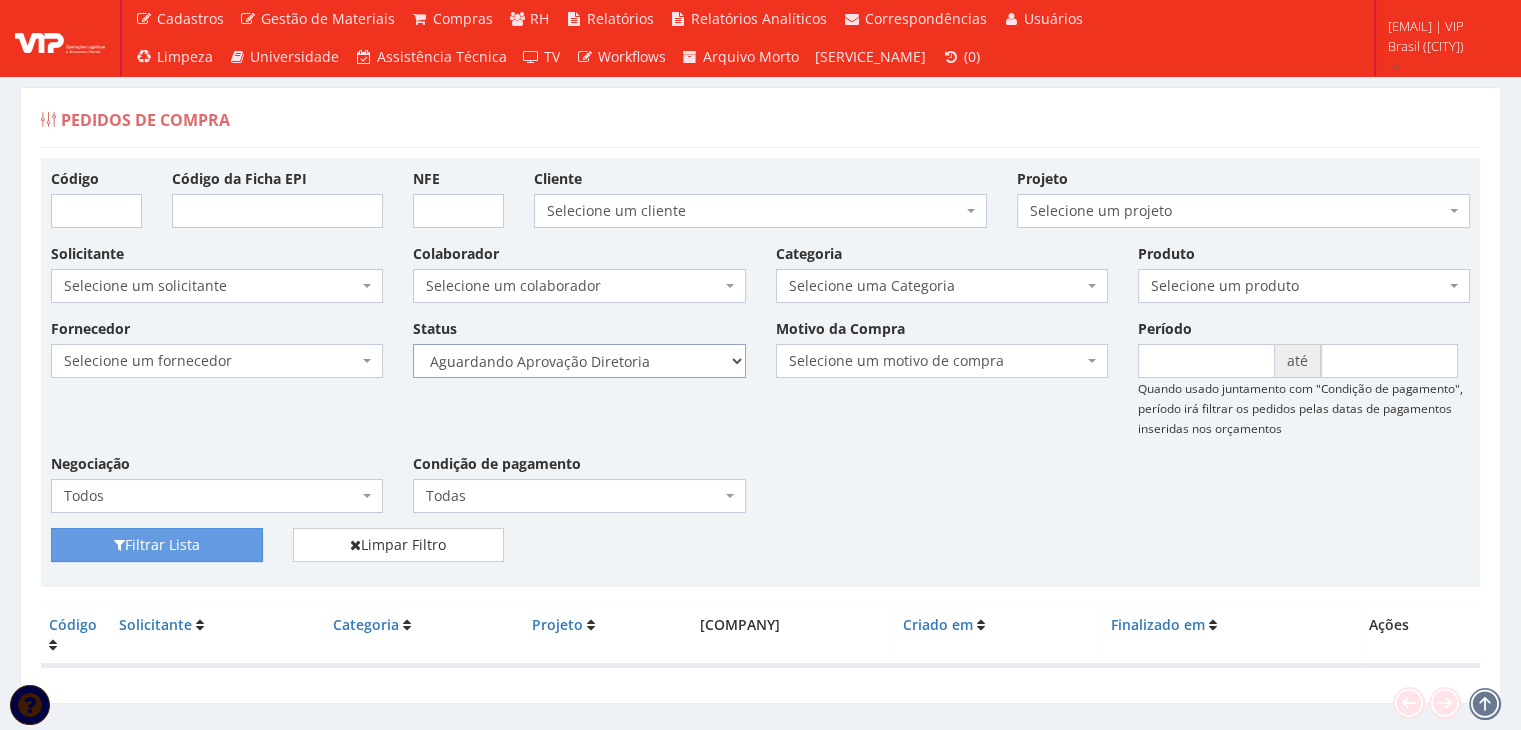 select on "4" 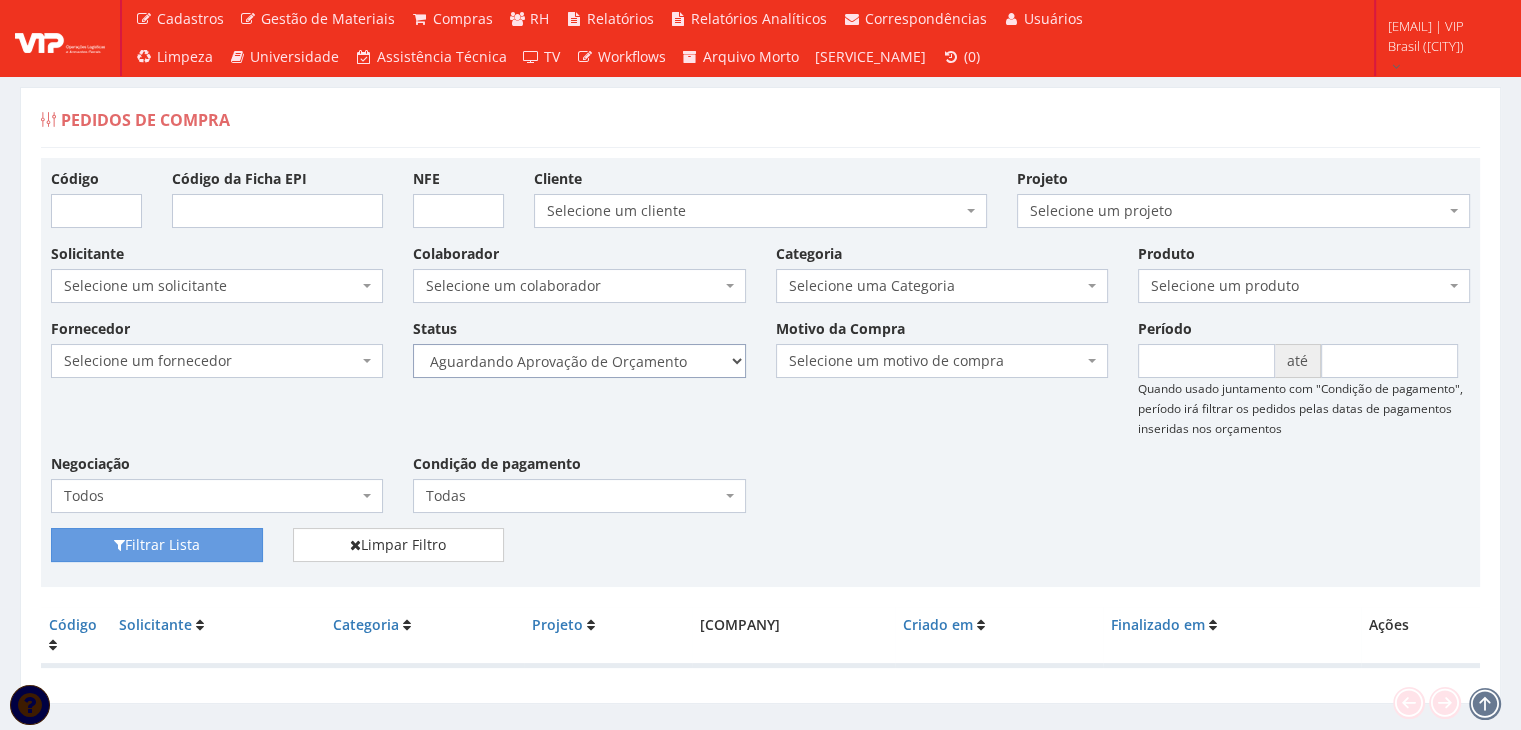 click on "Selecione um status Cancelado Aguardando Aprovação Diretoria Pedido Aprovado Aguardando Aprovação de Orçamento Orçamento Aprovado Compra Efetuada Entrega Efetuada Entrega Registrada" at bounding box center (579, 361) 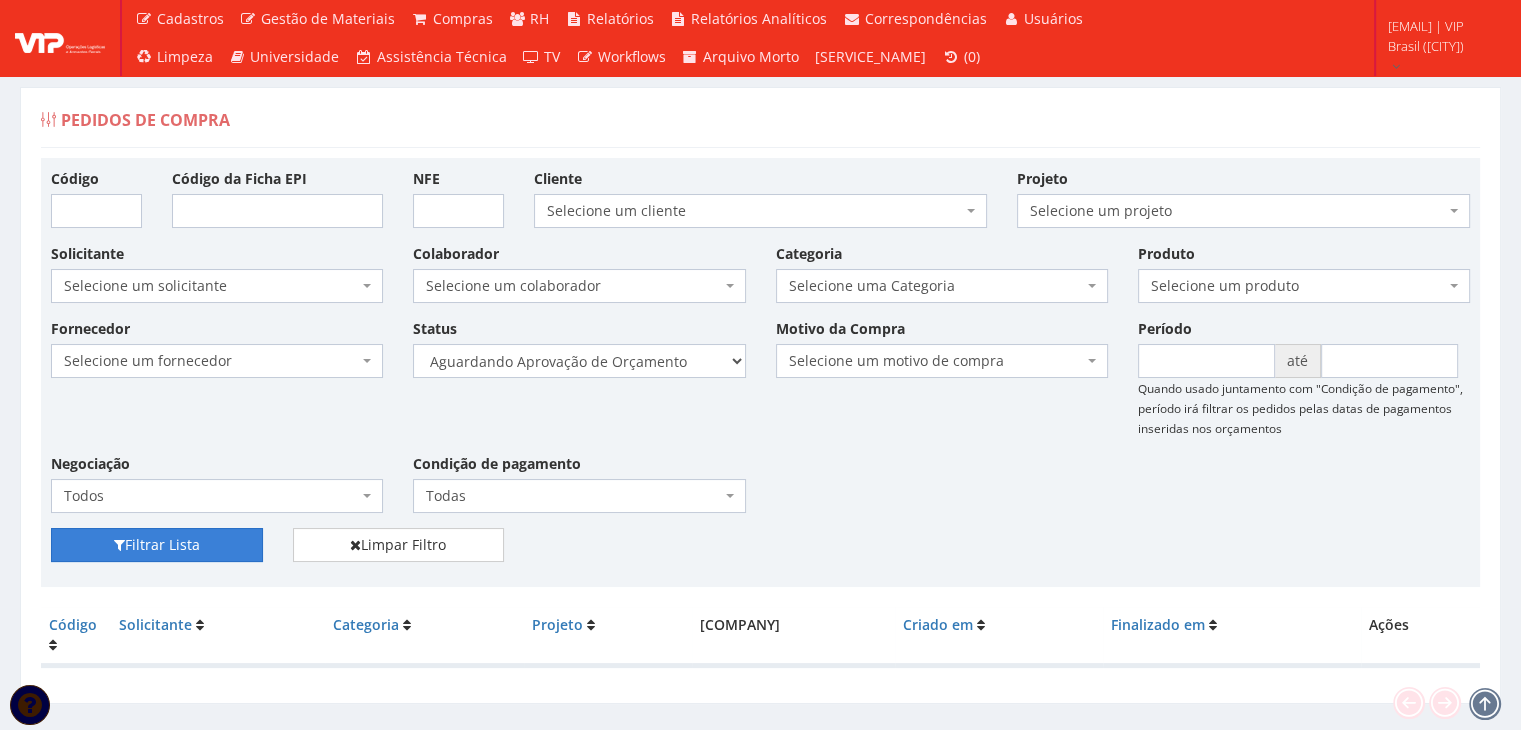 click on "Filtrar Lista" at bounding box center [157, 545] 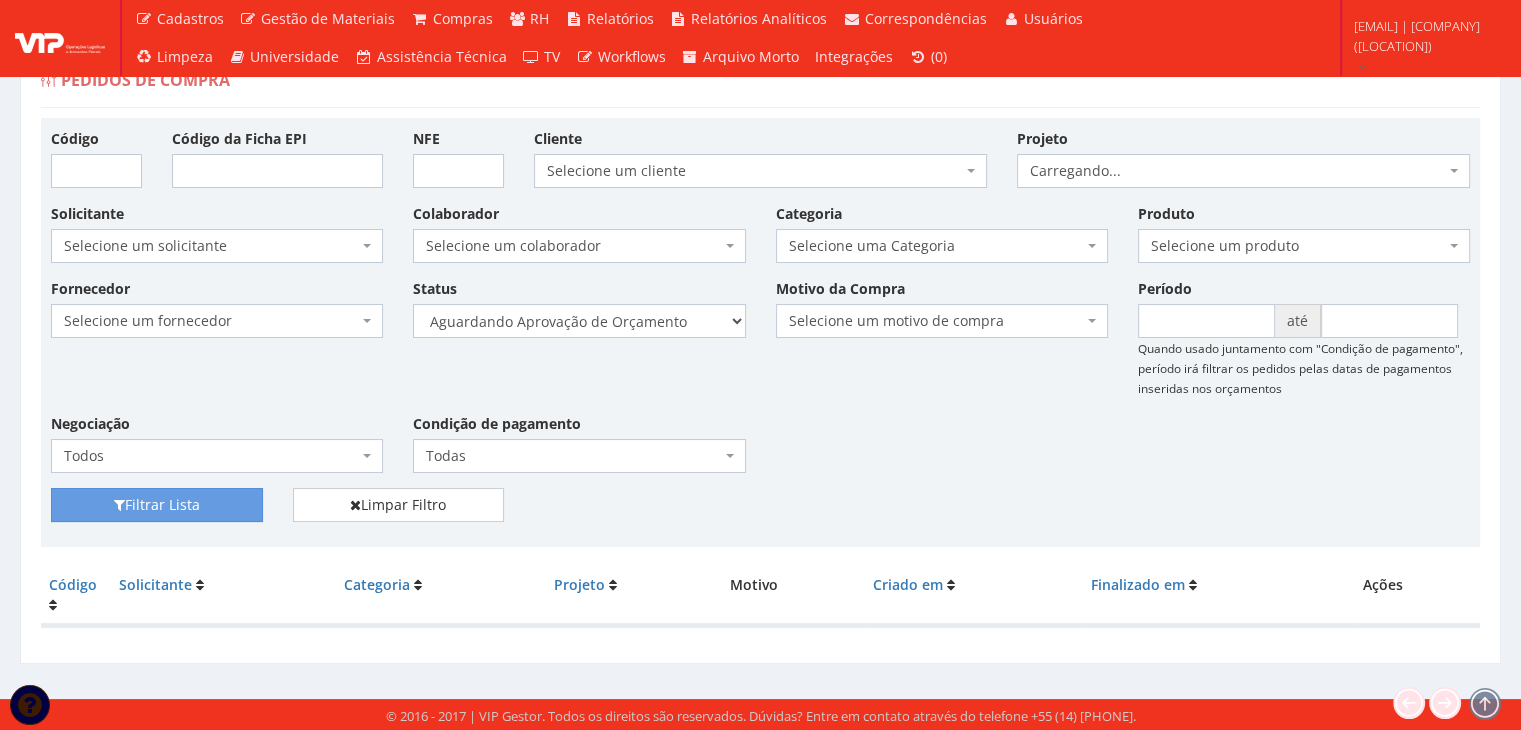 scroll, scrollTop: 40, scrollLeft: 0, axis: vertical 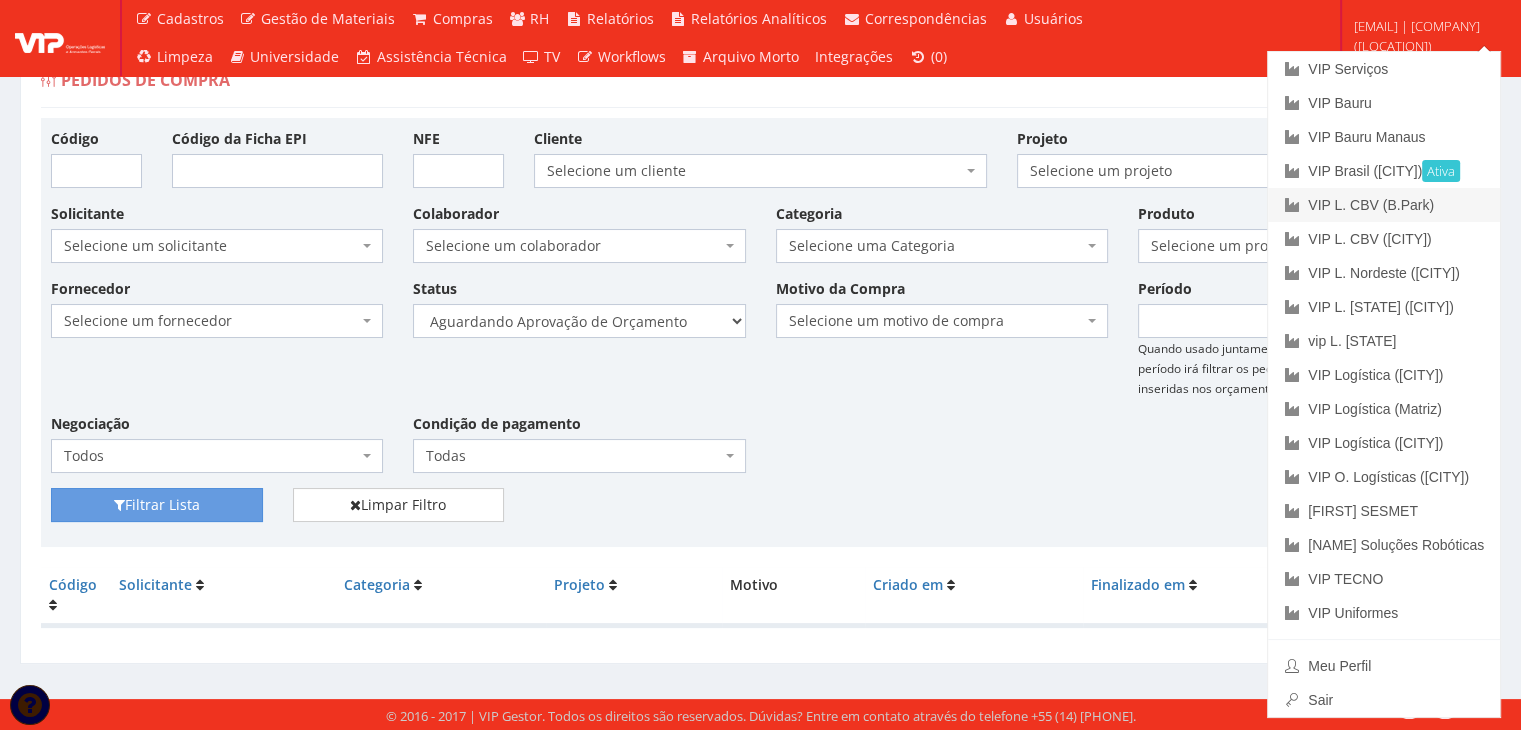 click on "VIP L. CBV (B.Park)" at bounding box center [1384, 205] 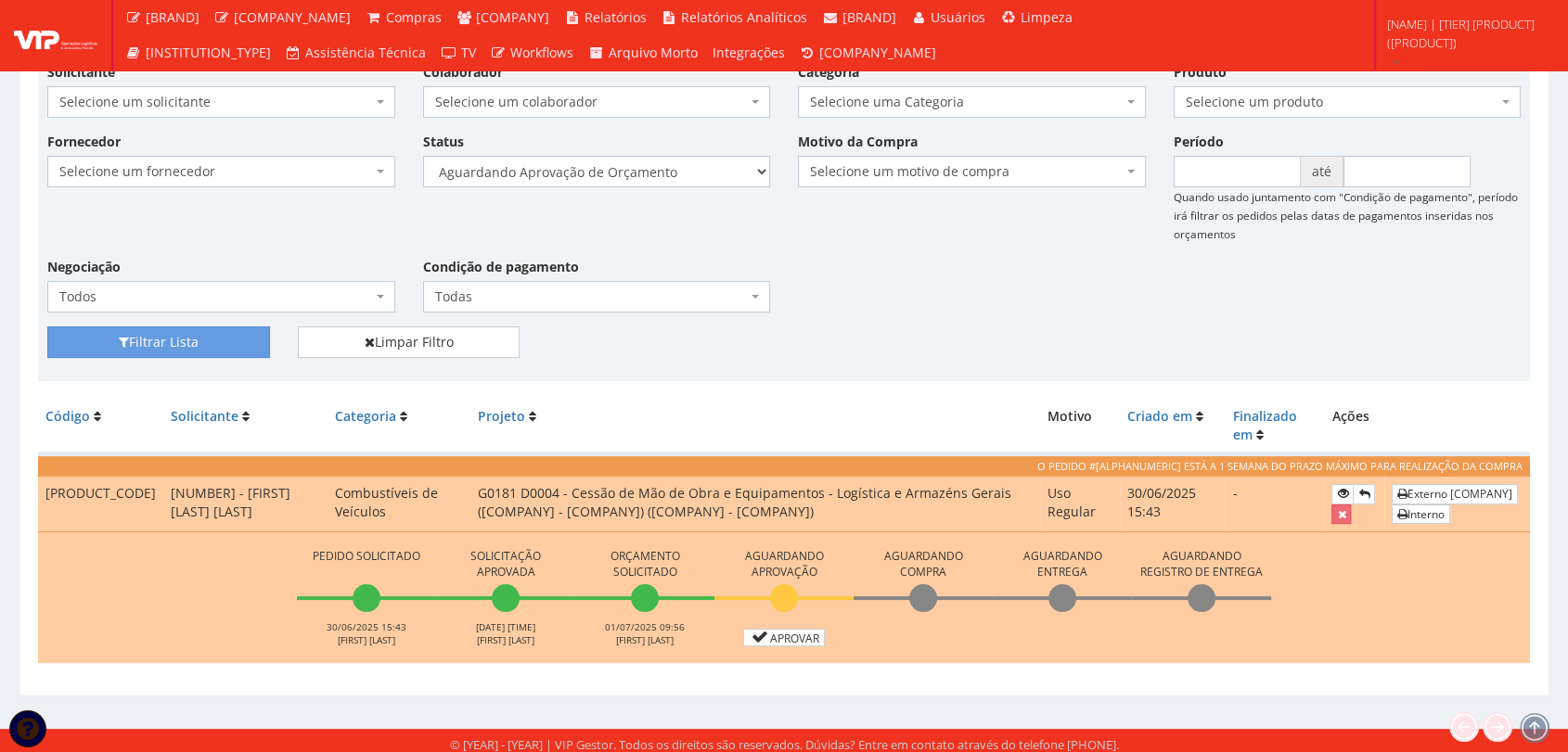 scroll, scrollTop: 170, scrollLeft: 0, axis: vertical 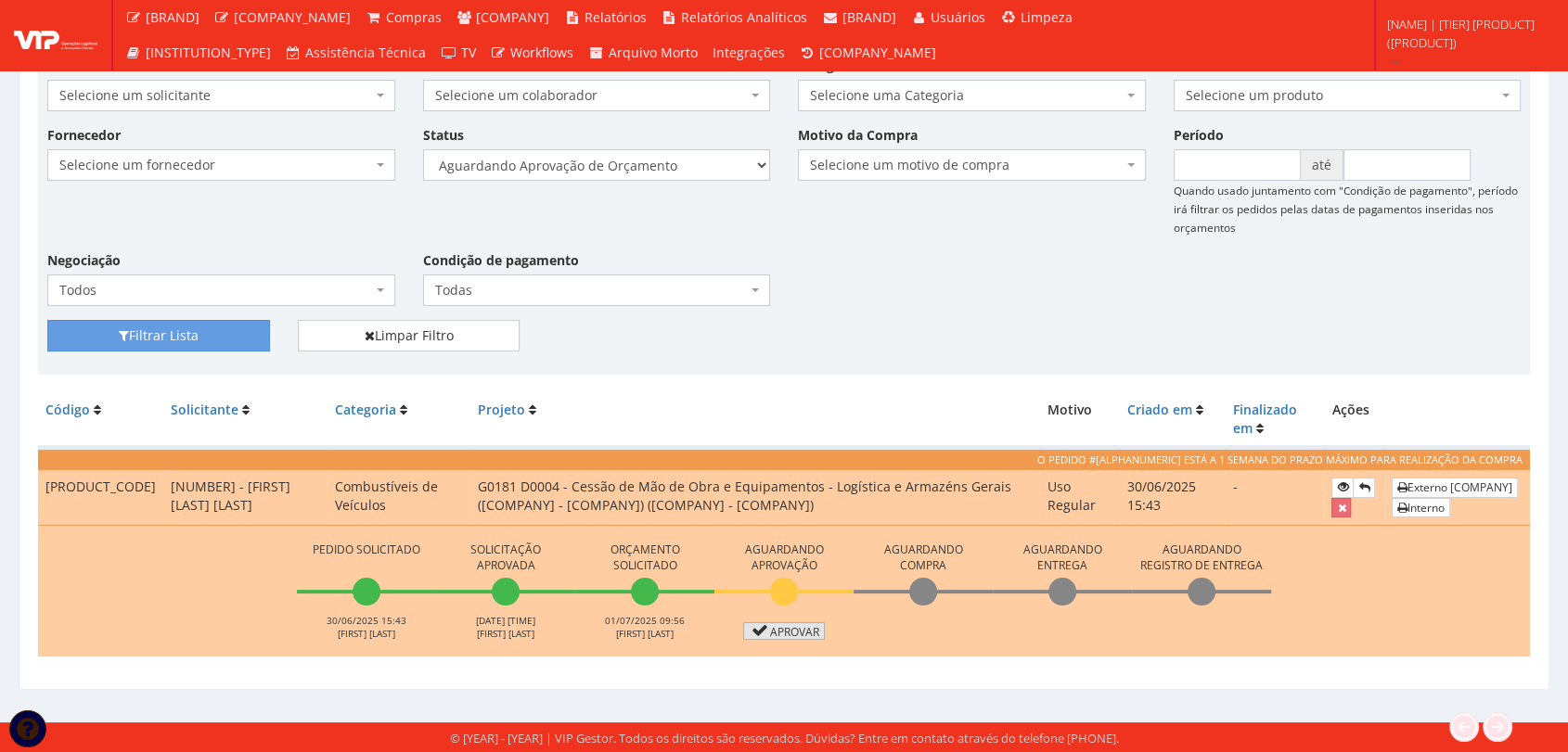 click on "Aprovar" at bounding box center (784, 631) 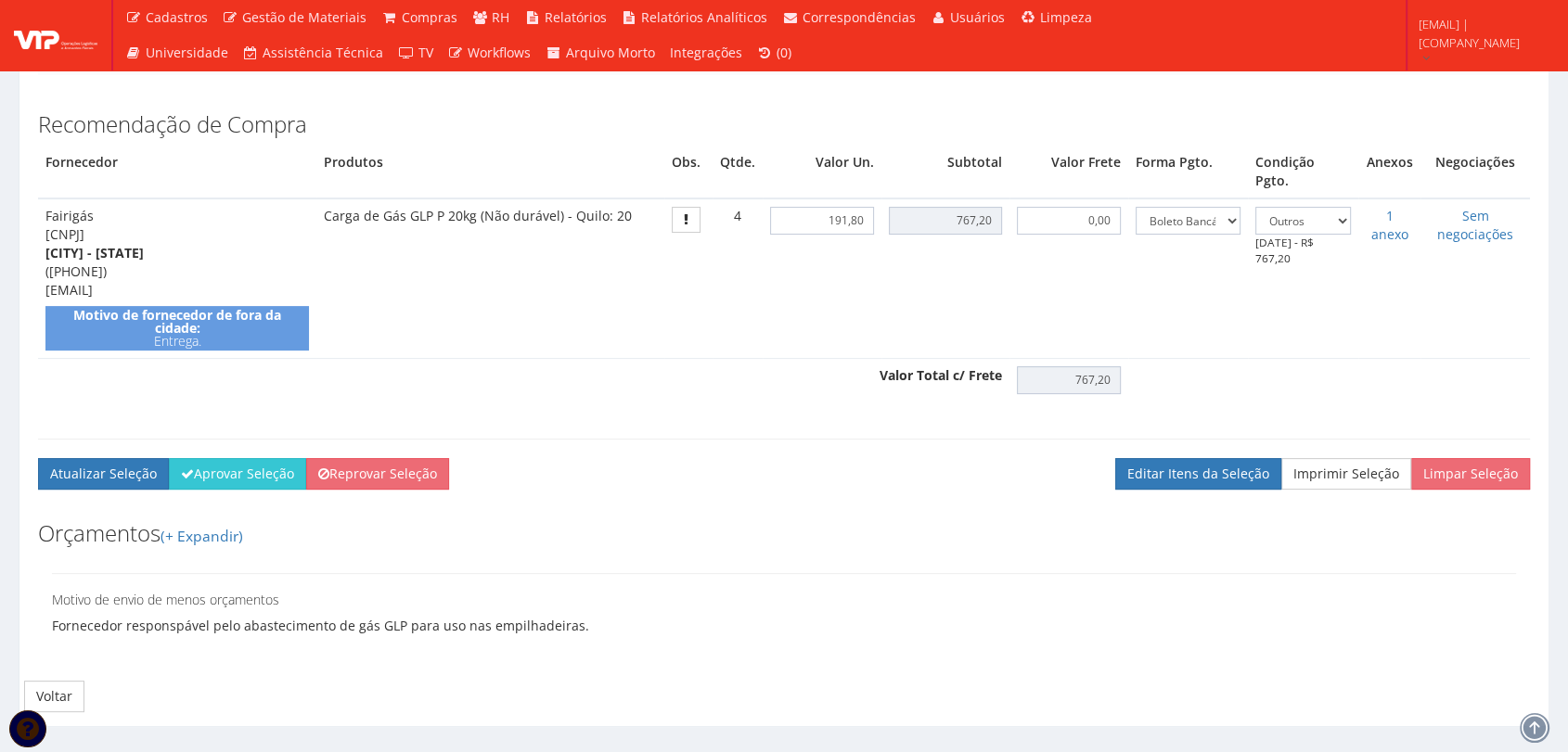scroll, scrollTop: 435, scrollLeft: 0, axis: vertical 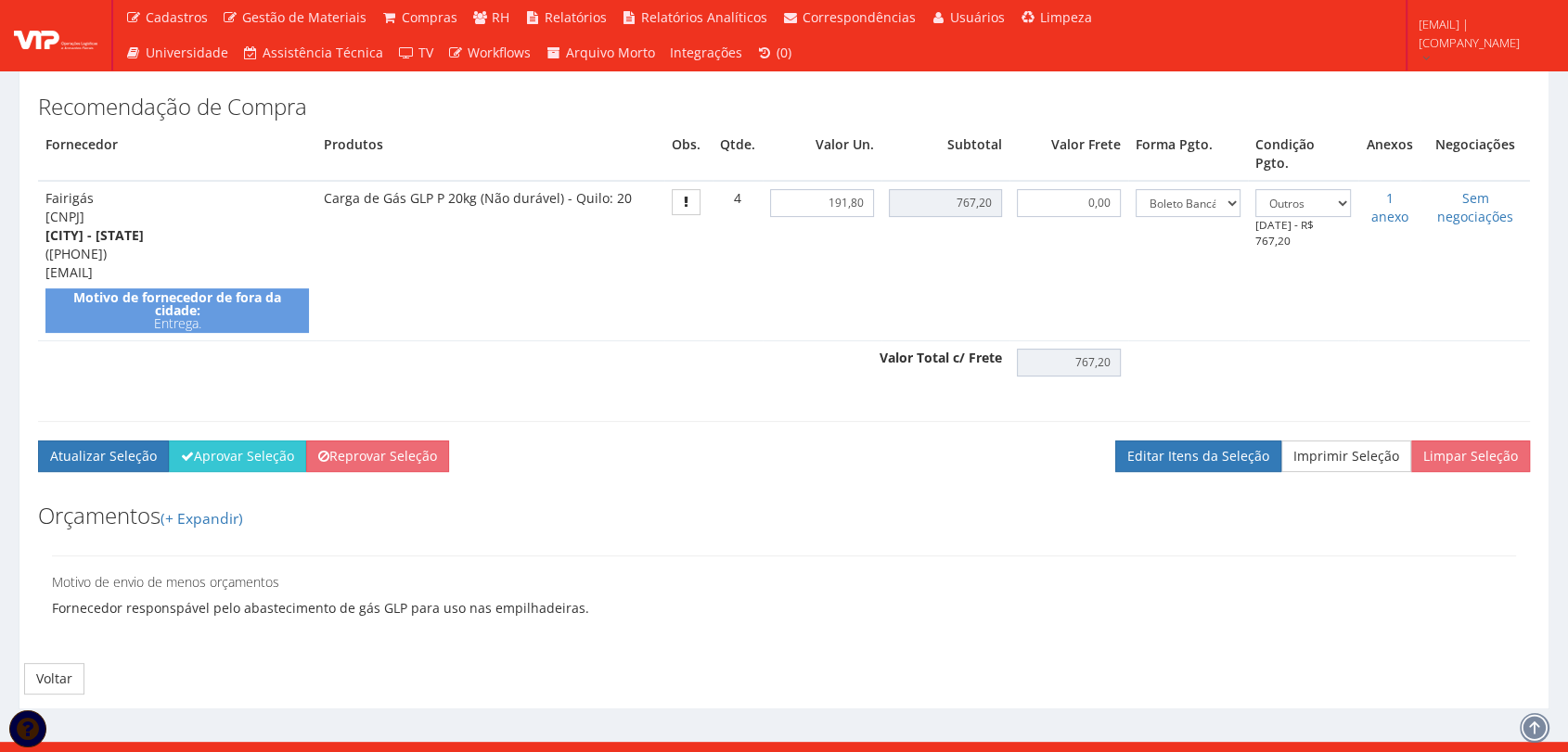 click on "Atualizar Seleção
Aprovar Seleção
Reprovar Seleção
Limpar Seleção
Imprimir Seleção" at bounding box center [784, 463] 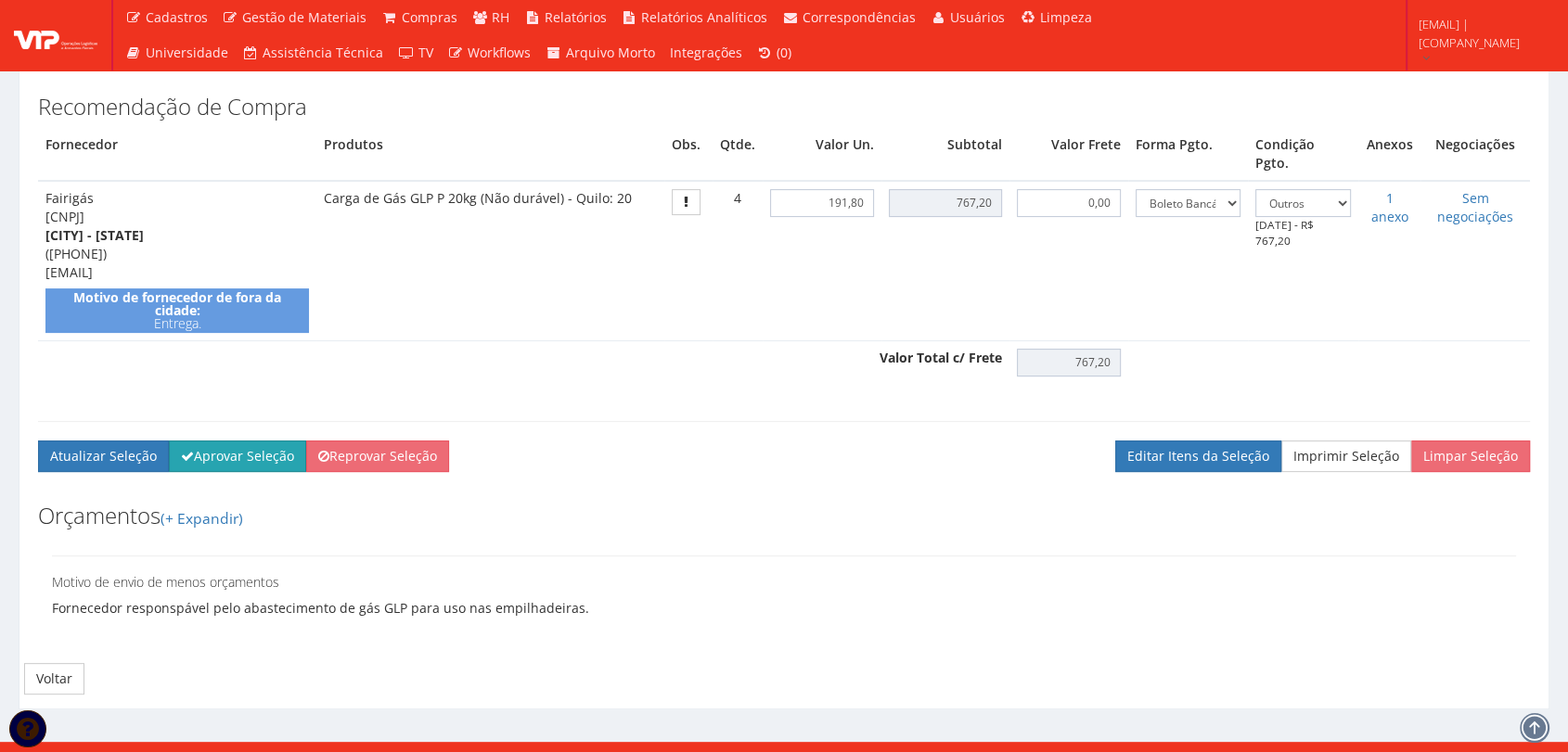 click on "Aprovar Seleção" at bounding box center [238, 456] 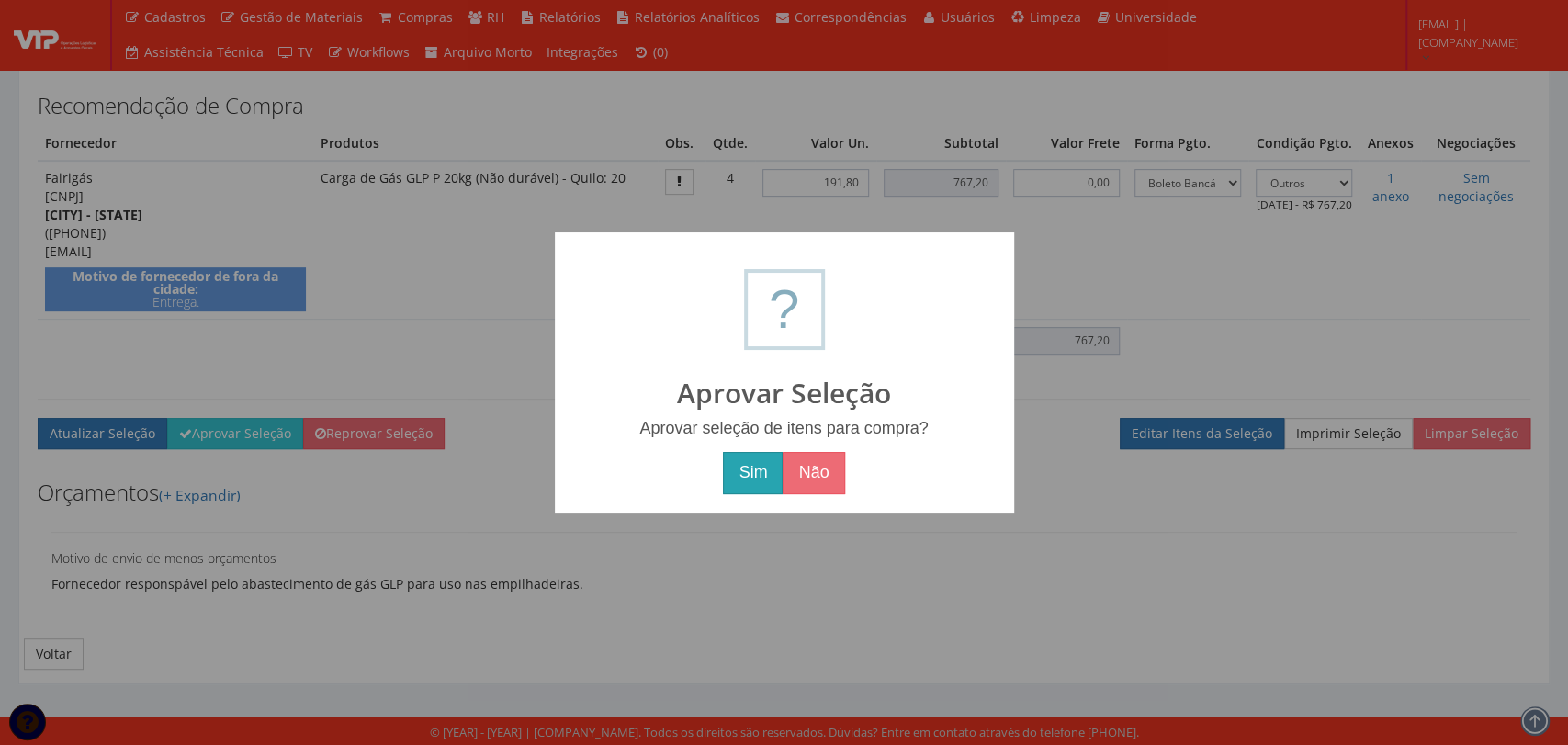 click on "Sim" at bounding box center (752, 473) 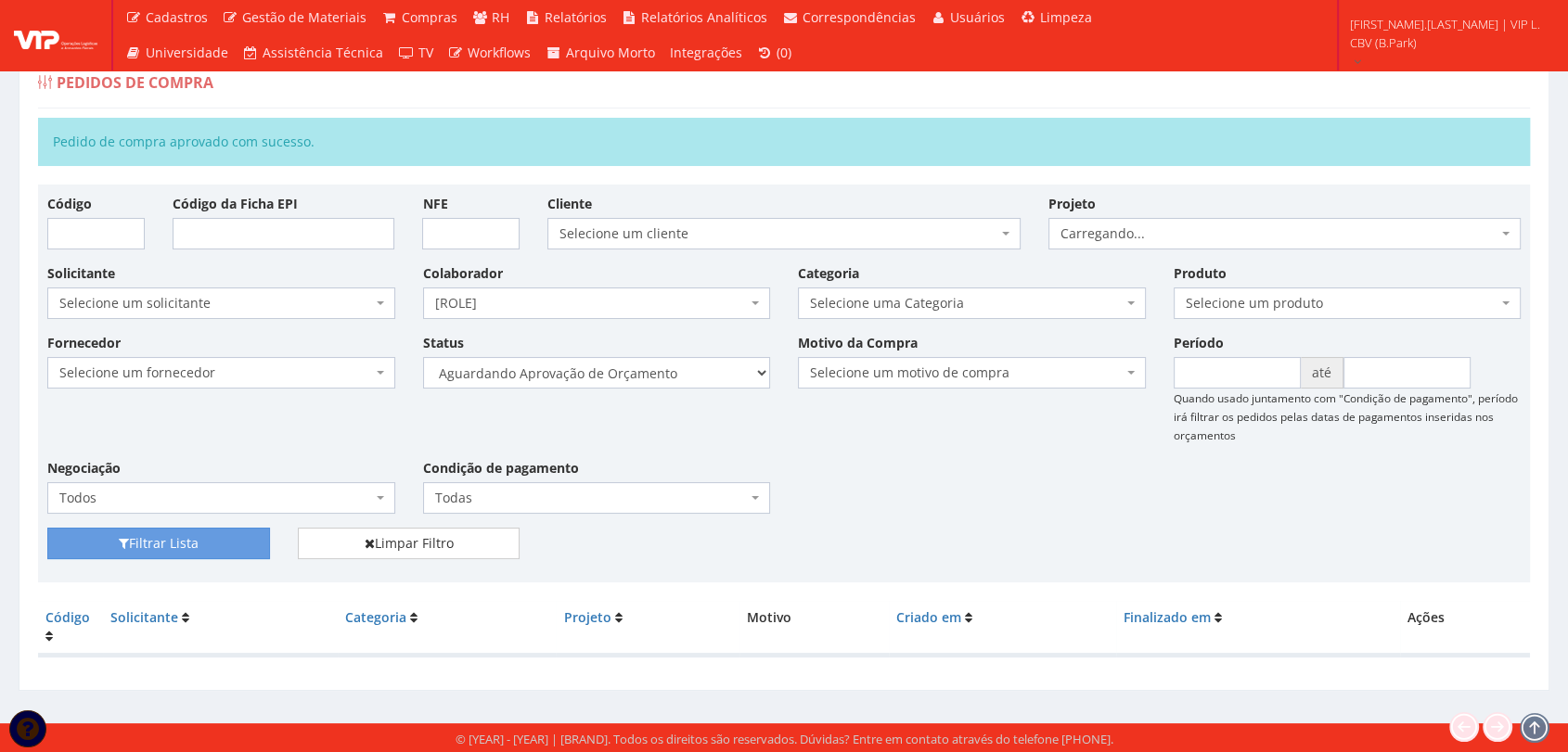 scroll, scrollTop: 30, scrollLeft: 0, axis: vertical 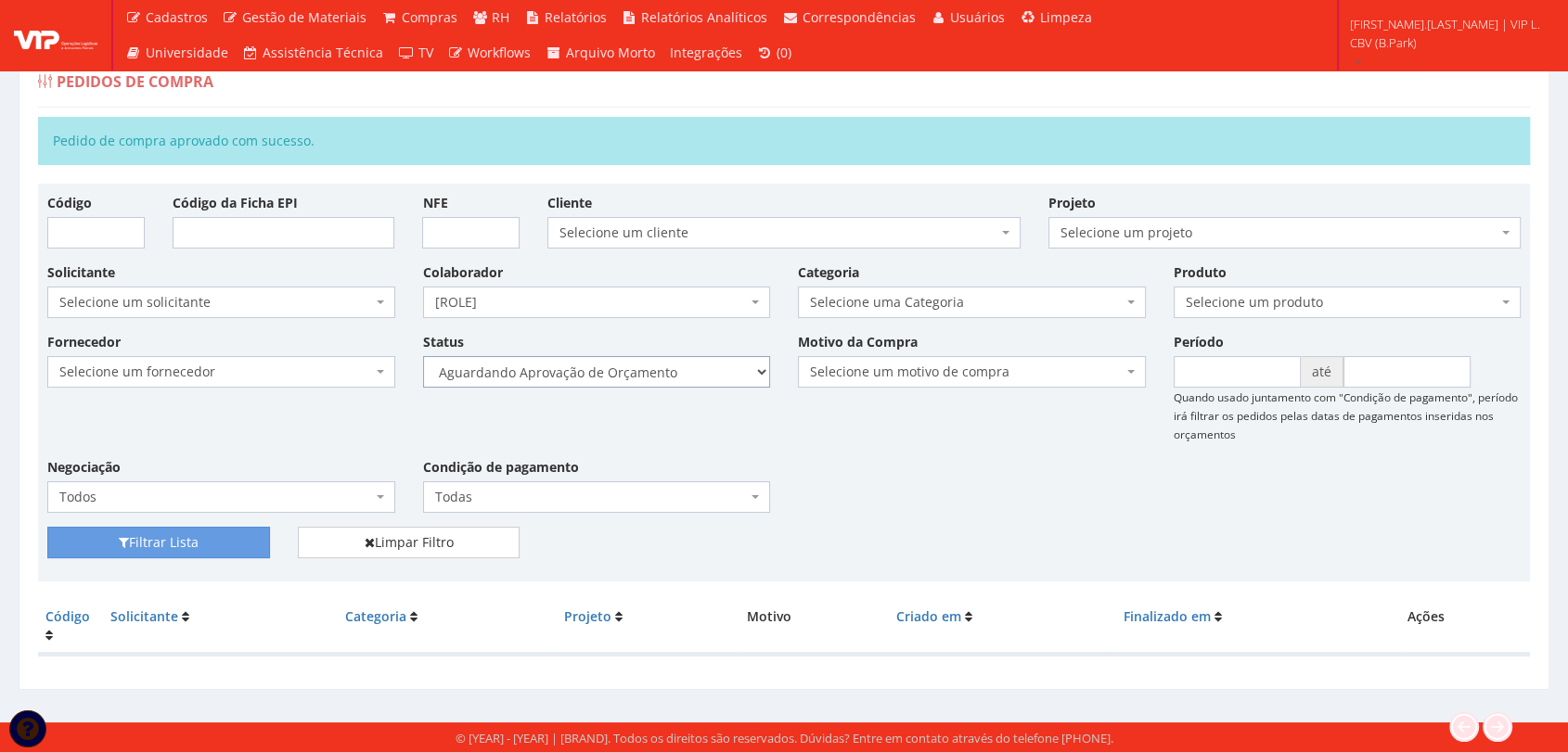 click on "Selecione um status Cancelado Aguardando Aprovação Diretoria Pedido Aprovado Aguardando Aprovação de Orçamento Orçamento Aprovado Compra Efetuada Entrega Efetuada Entrega Registrada" at bounding box center [597, 372] 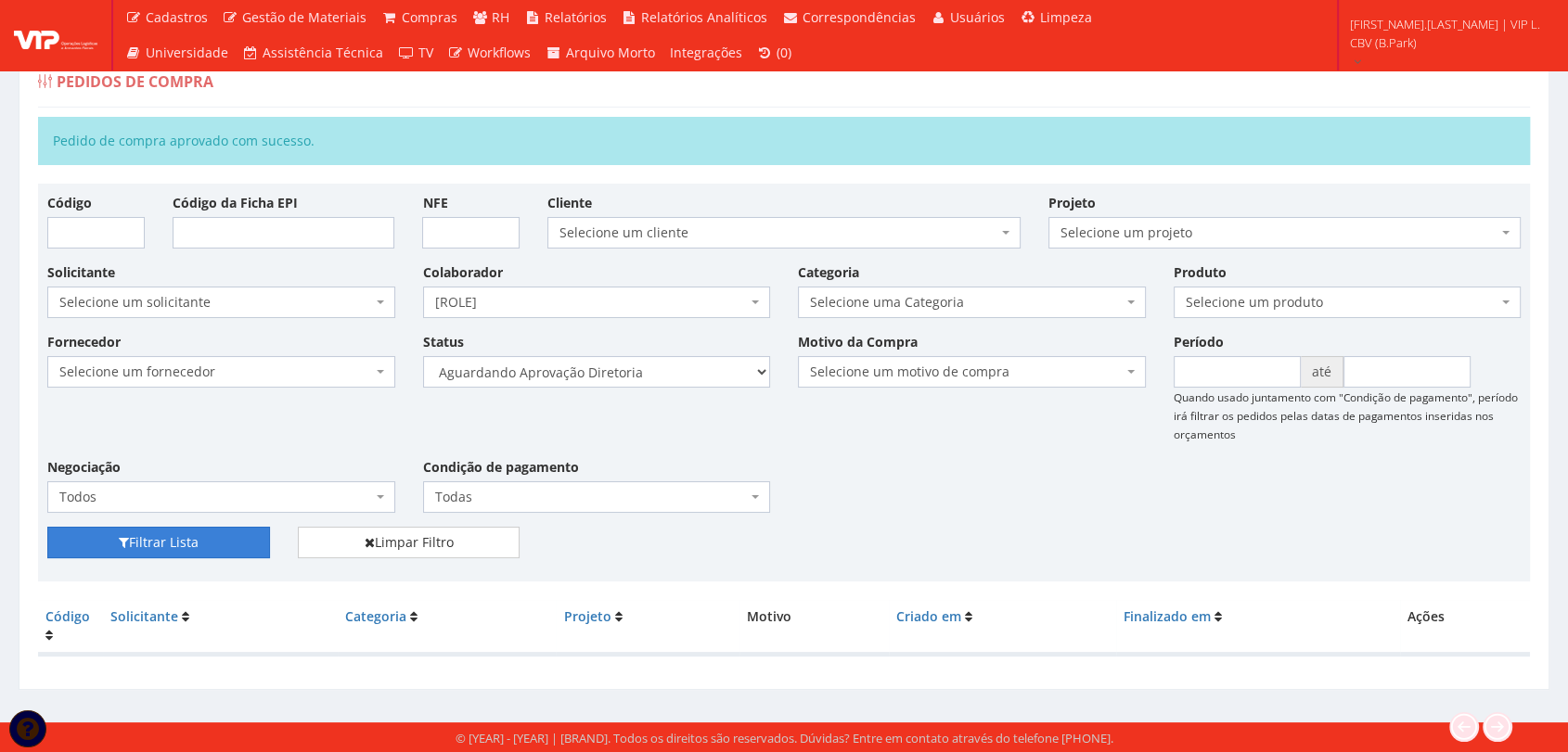 click on "Filtrar Lista" at bounding box center [159, 542] 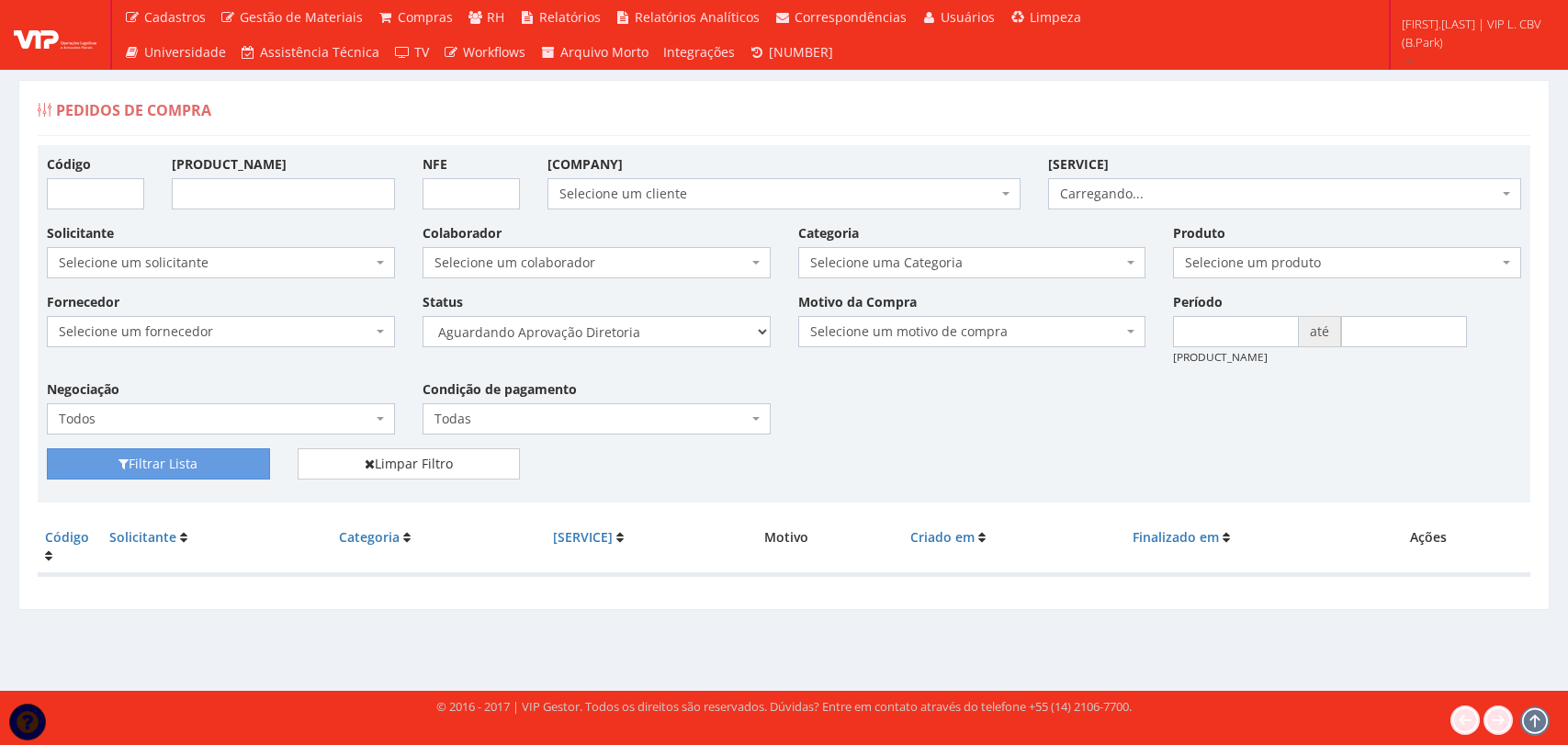 scroll, scrollTop: 0, scrollLeft: 0, axis: both 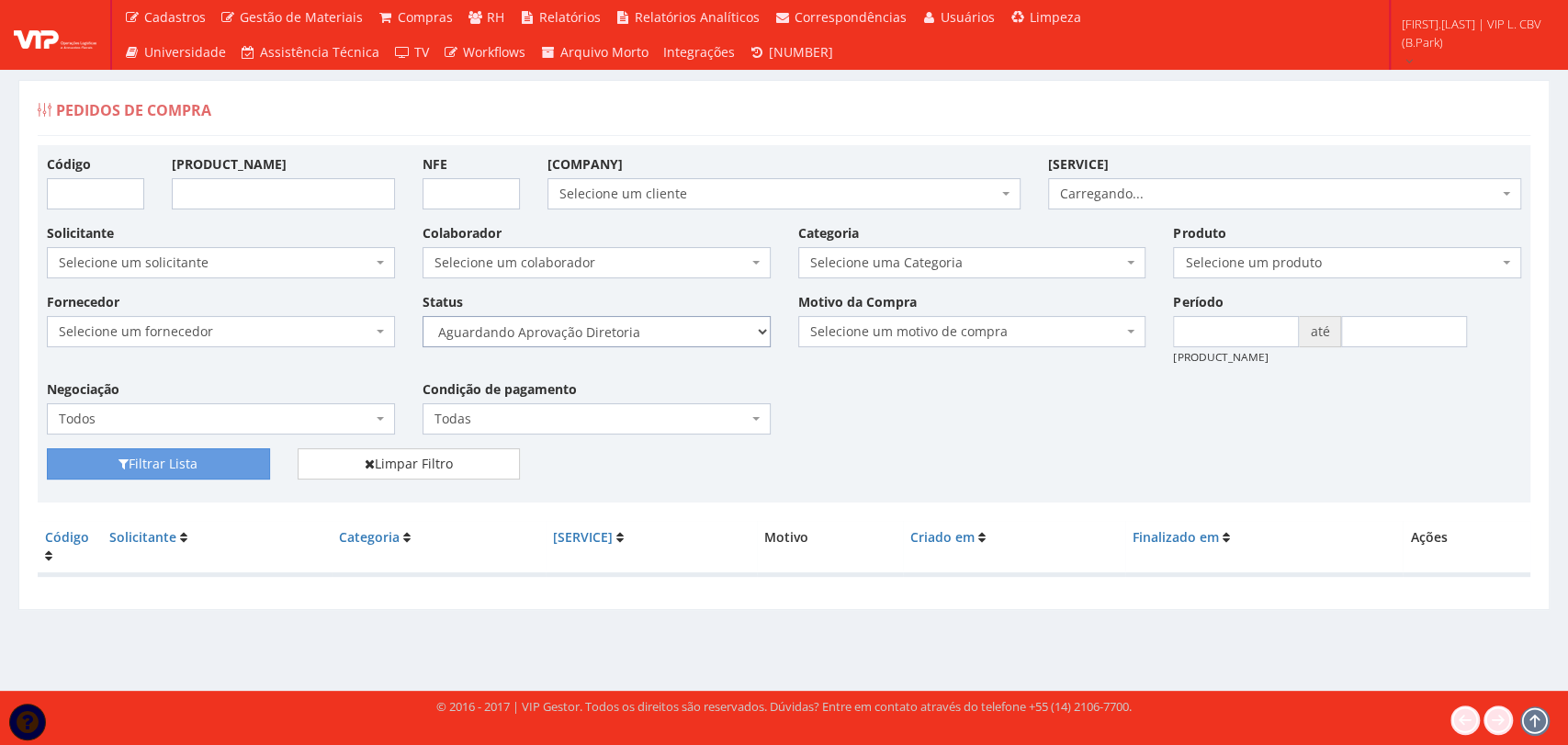 click on "Selecione um status Cancelado Aguardando Aprovação Diretoria Pedido Aprovado Aguardando Aprovação de Orçamento Orçamento Aprovado Compra Efetuada Entrega Efetuada Entrega Registrada" at bounding box center [596, 332] 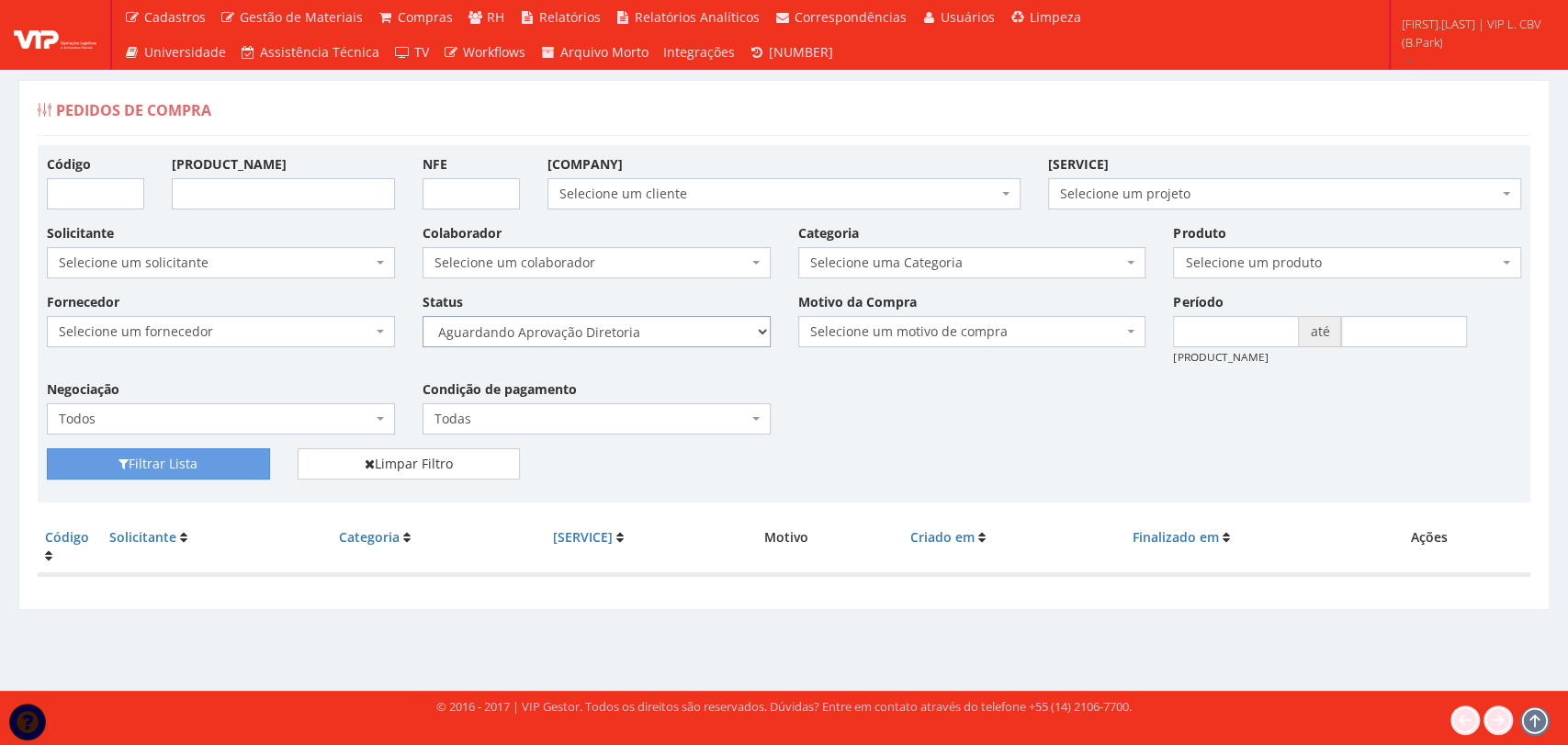 select on "4" 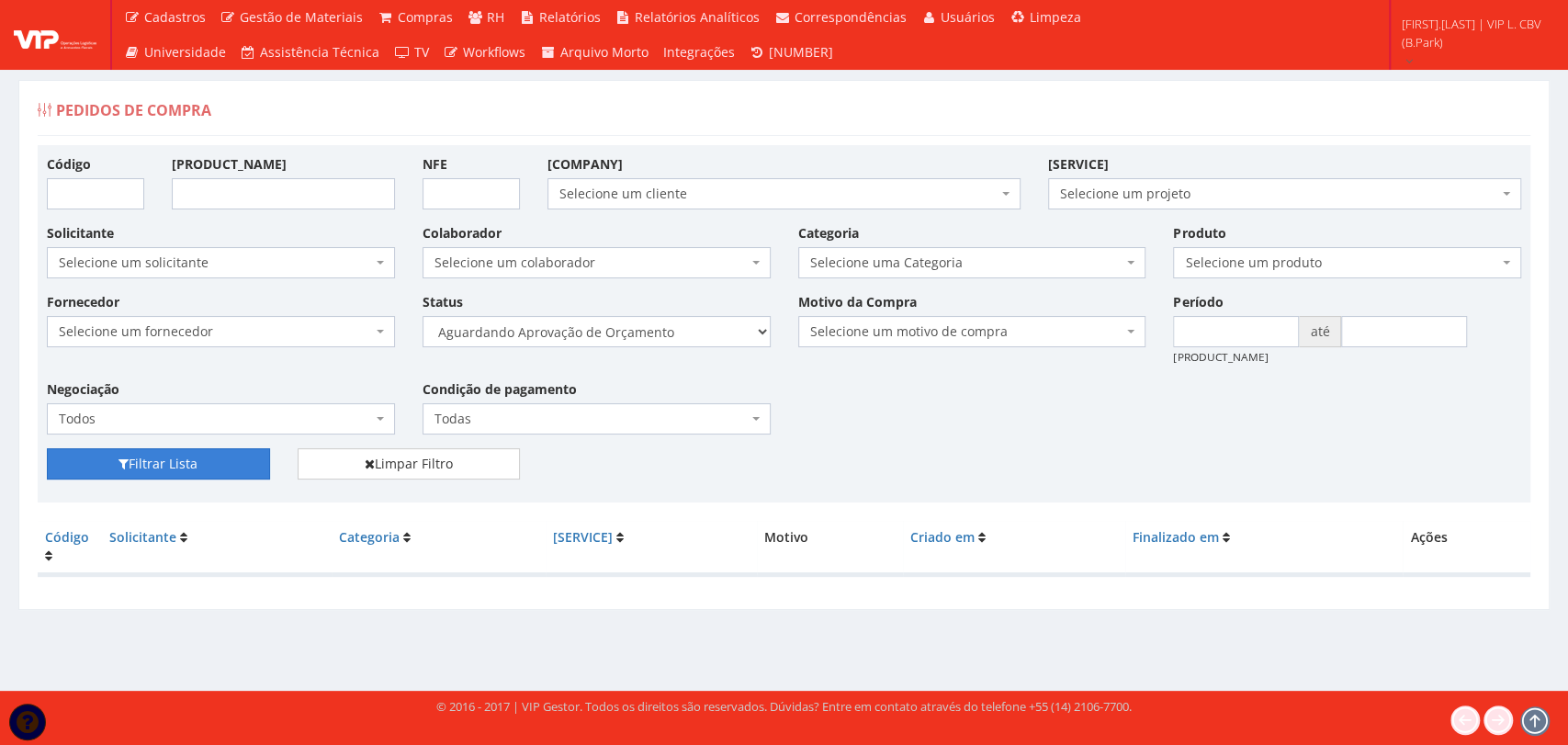 click on "Filtrar Lista" at bounding box center (158, 464) 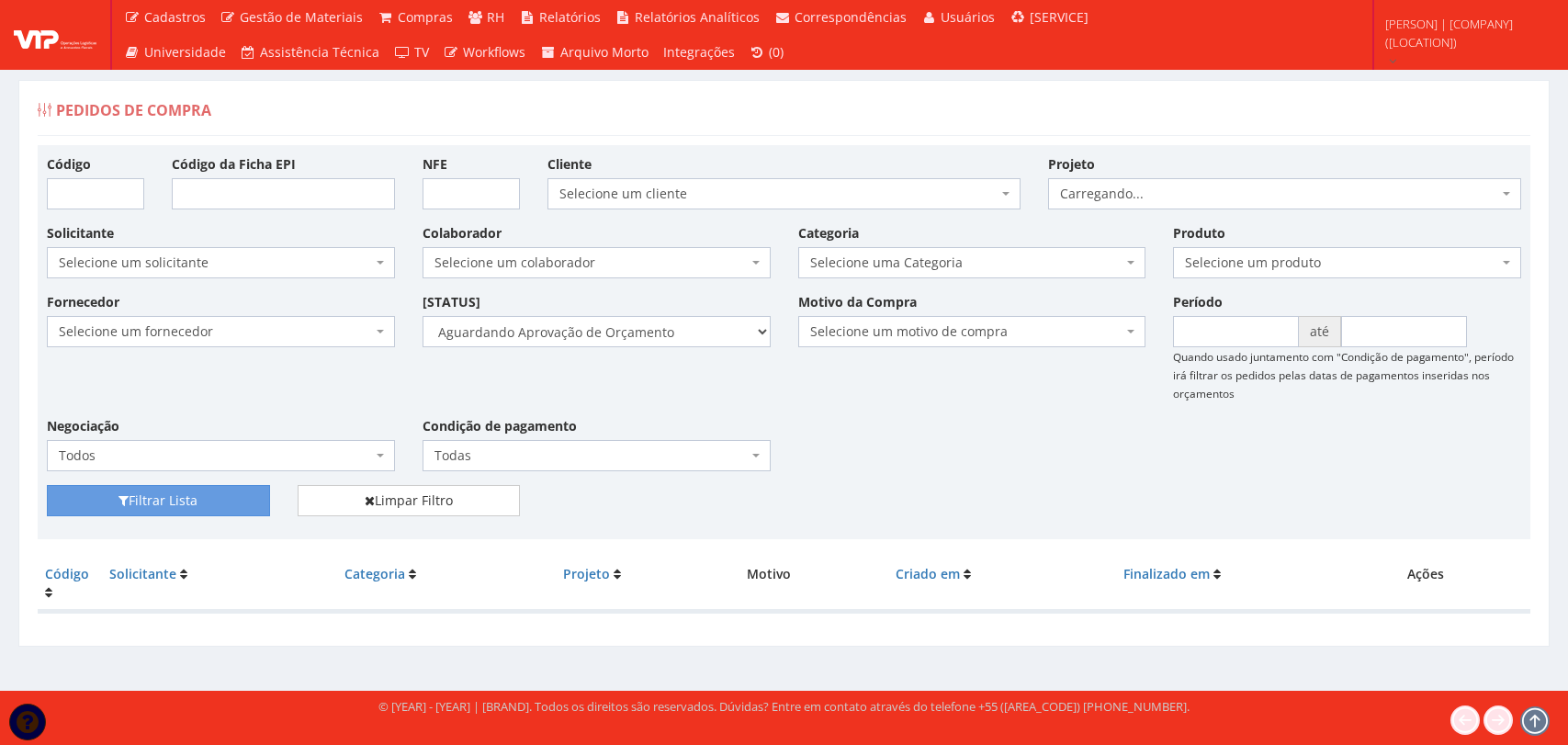 scroll, scrollTop: 0, scrollLeft: 0, axis: both 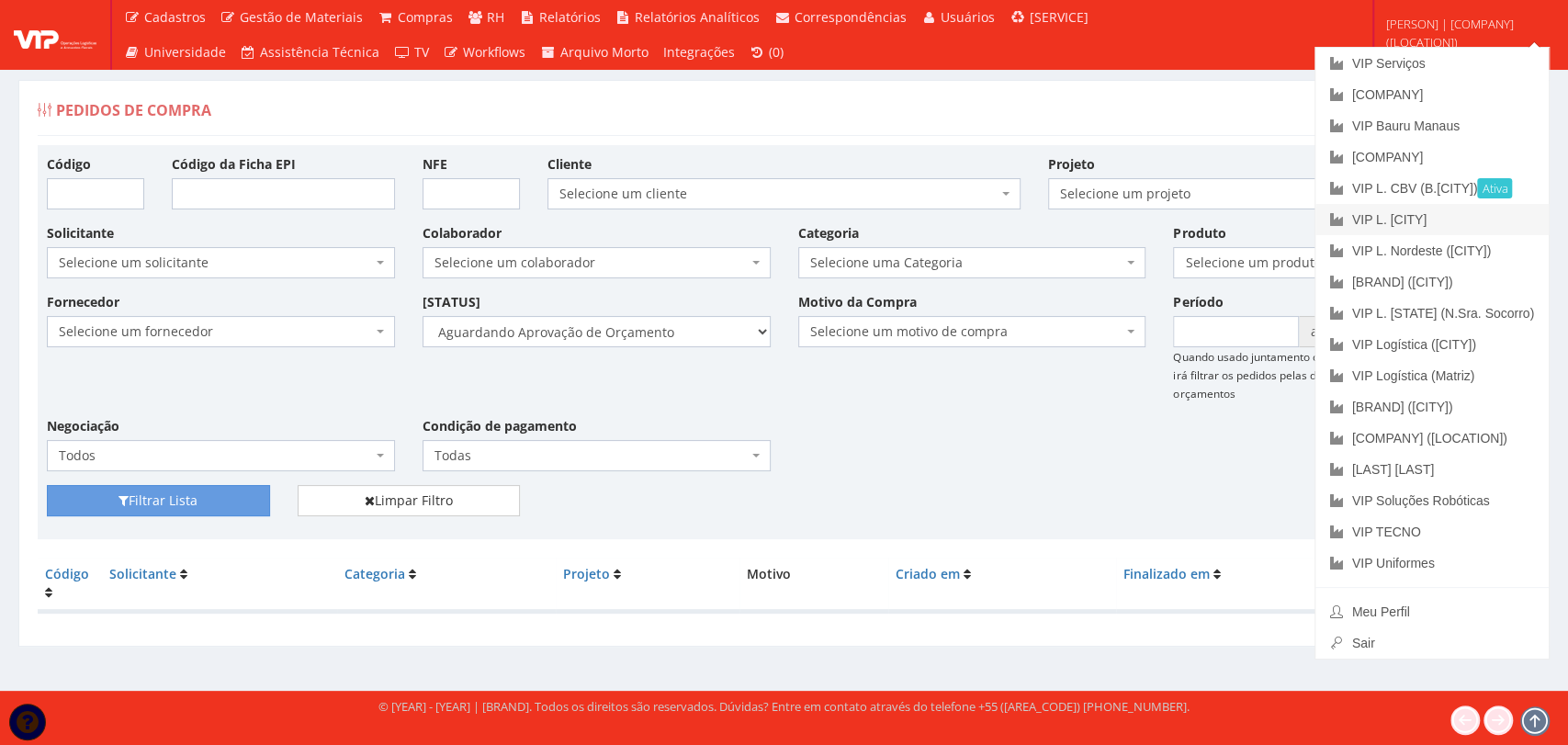 click on "VIP L. CBV ([CITY])" at bounding box center (1432, 220) 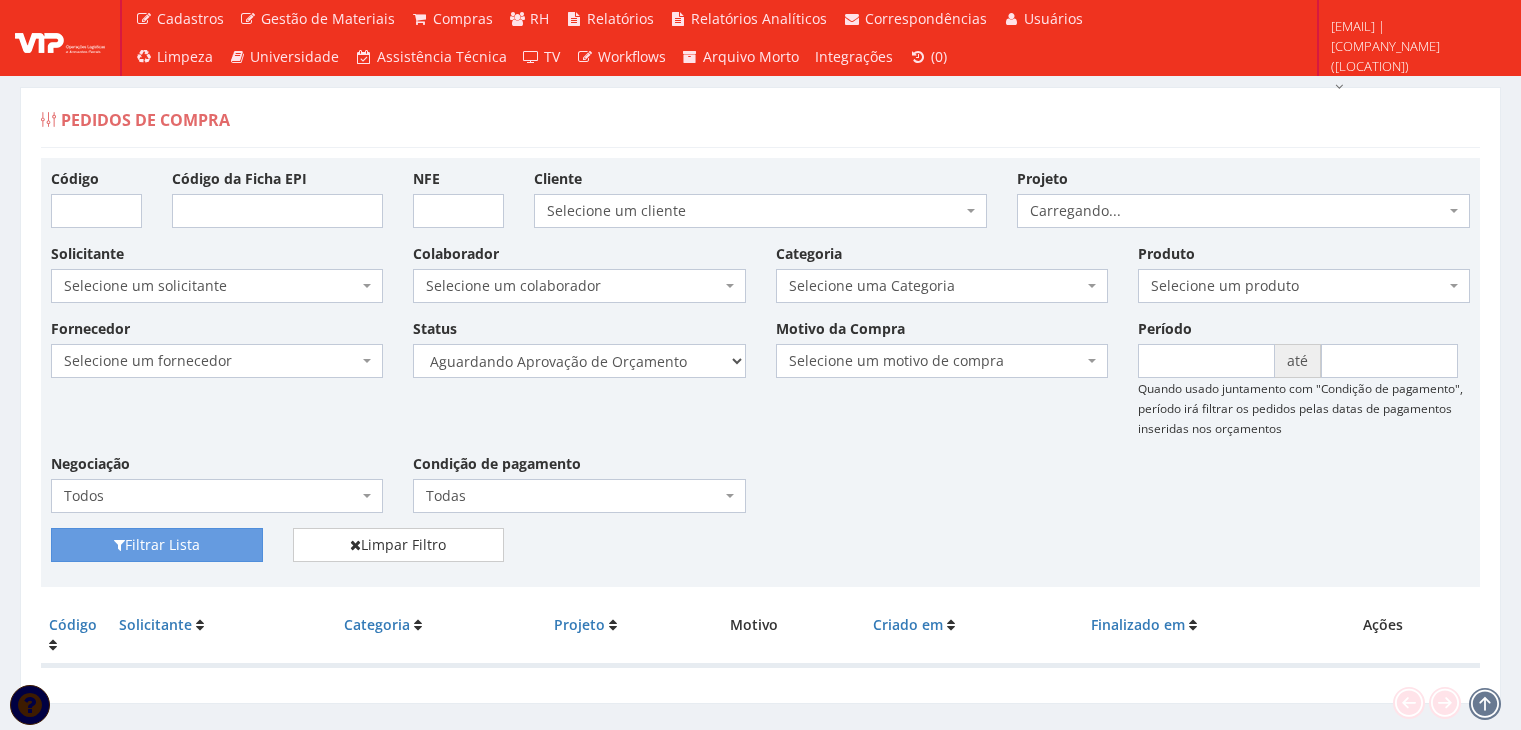 scroll, scrollTop: 0, scrollLeft: 0, axis: both 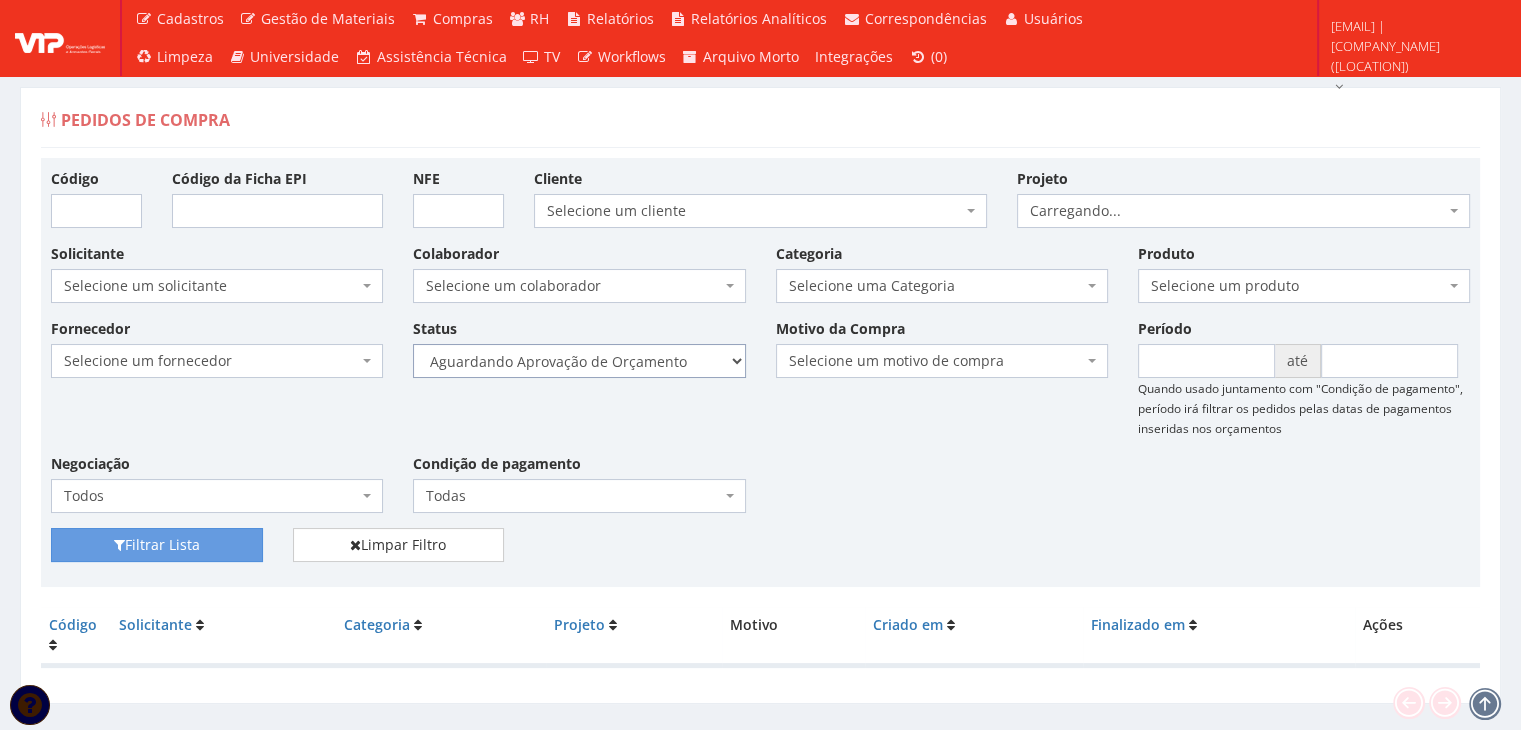 click on "Selecione um status Cancelado Aguardando Aprovação Diretoria Pedido Aprovado Aguardando Aprovação de Orçamento Orçamento Aprovado Compra Efetuada Entrega Efetuada Entrega Registrada" at bounding box center [579, 361] 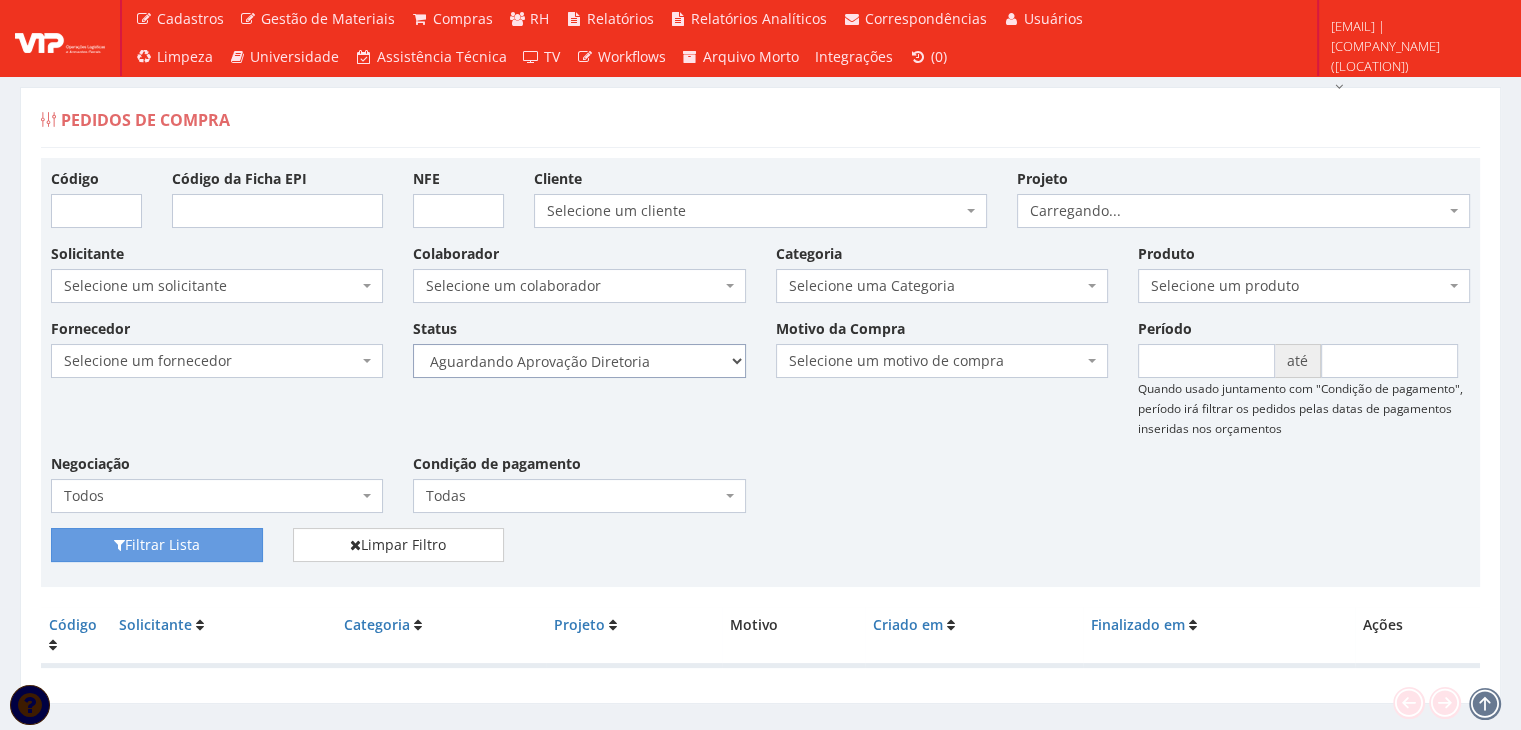 click on "Selecione um status Cancelado Aguardando Aprovação Diretoria Pedido Aprovado Aguardando Aprovação de Orçamento Orçamento Aprovado Compra Efetuada Entrega Efetuada Entrega Registrada" at bounding box center [579, 361] 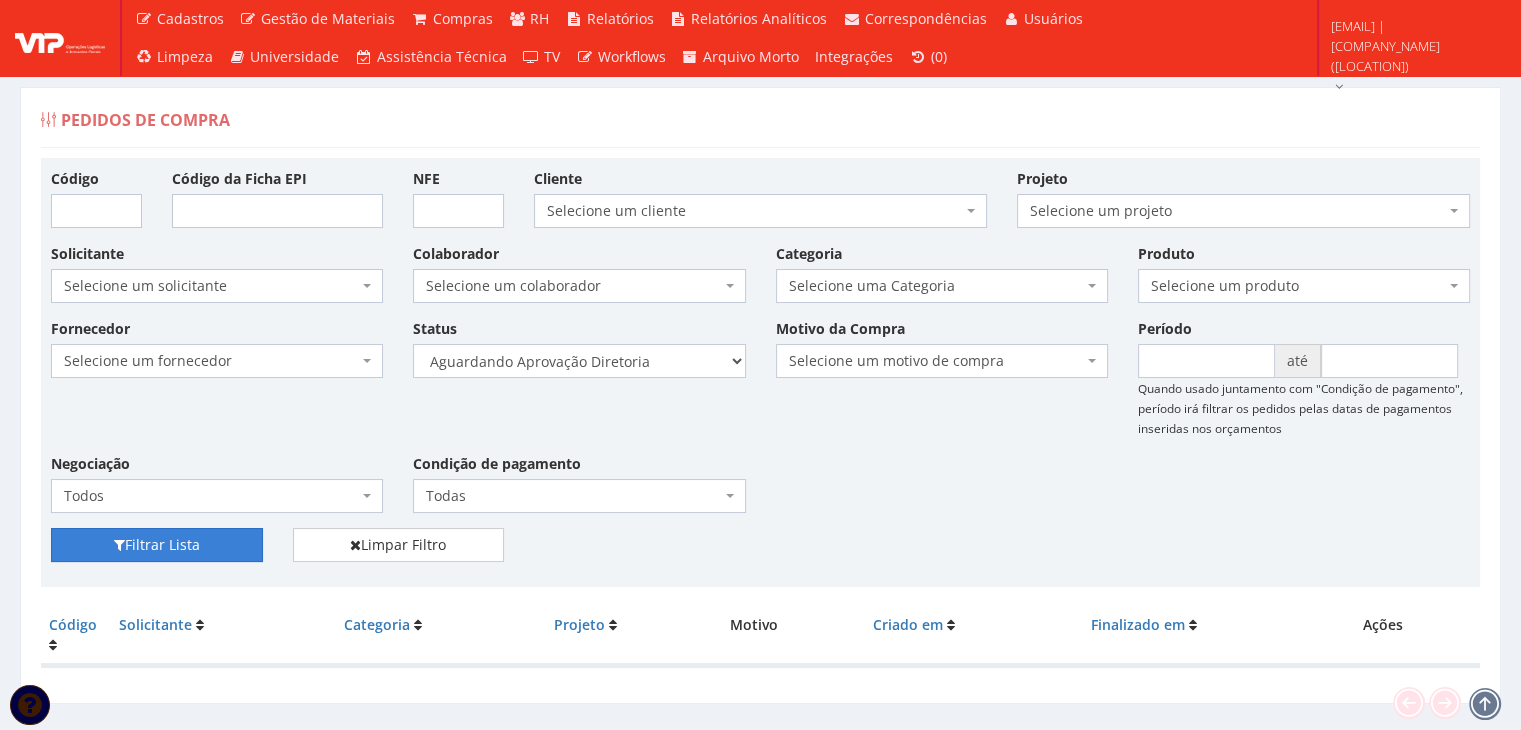 click on "Filtrar Lista" at bounding box center [157, 545] 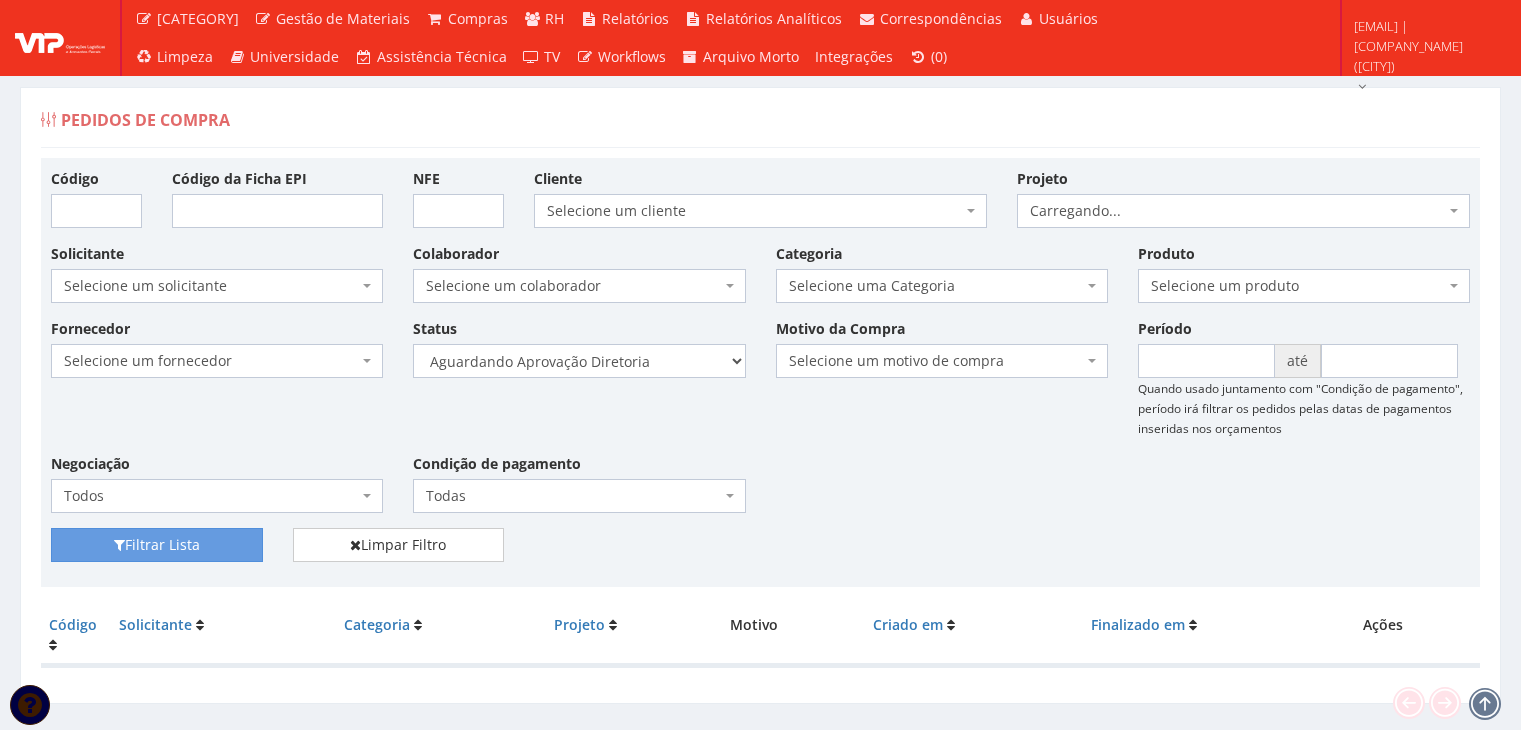 scroll, scrollTop: 0, scrollLeft: 0, axis: both 